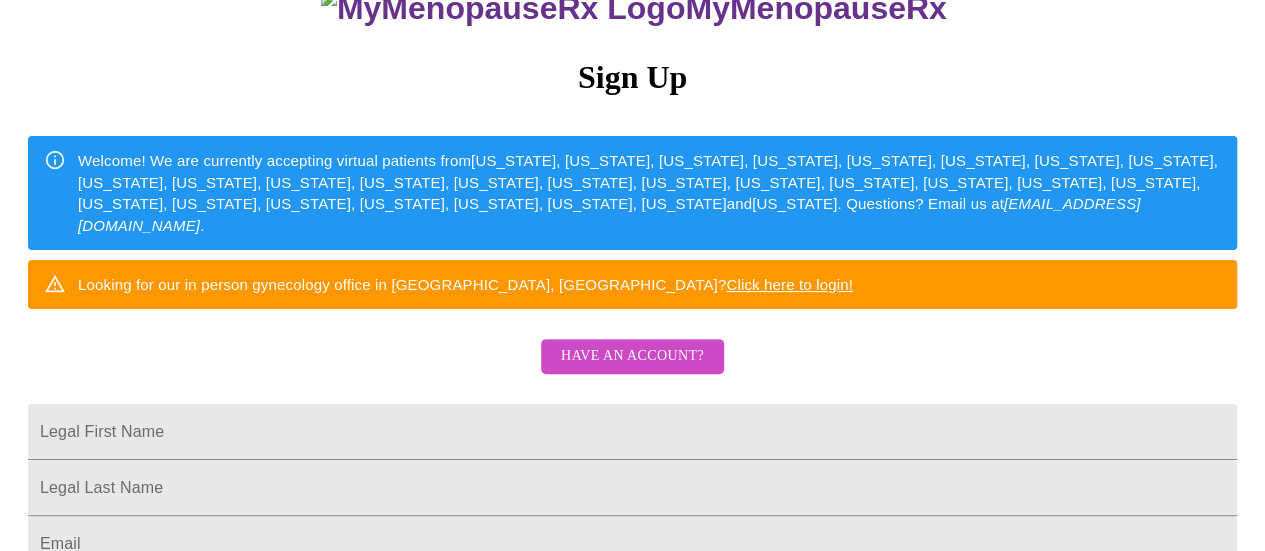 scroll, scrollTop: 266, scrollLeft: 0, axis: vertical 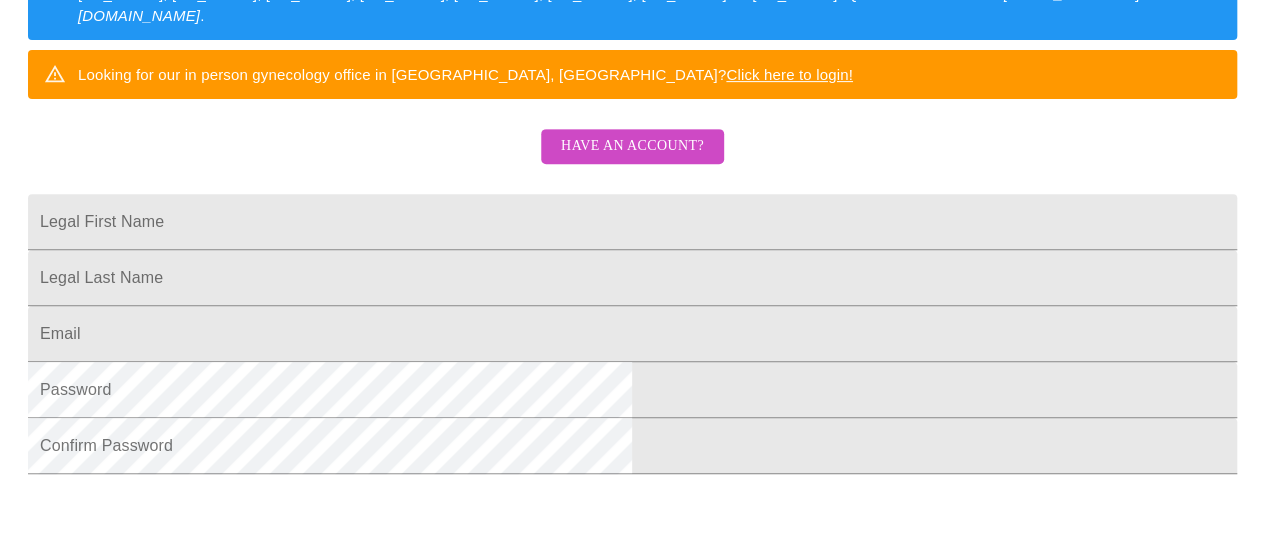 click on "Have an account?" at bounding box center (632, 146) 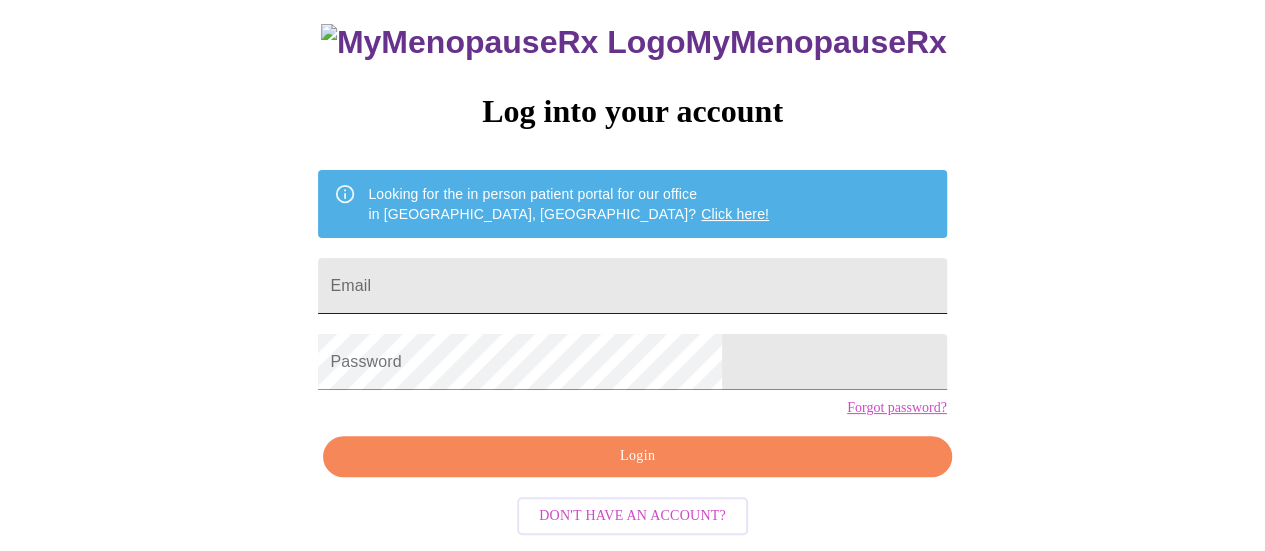 click on "Email" at bounding box center (632, 286) 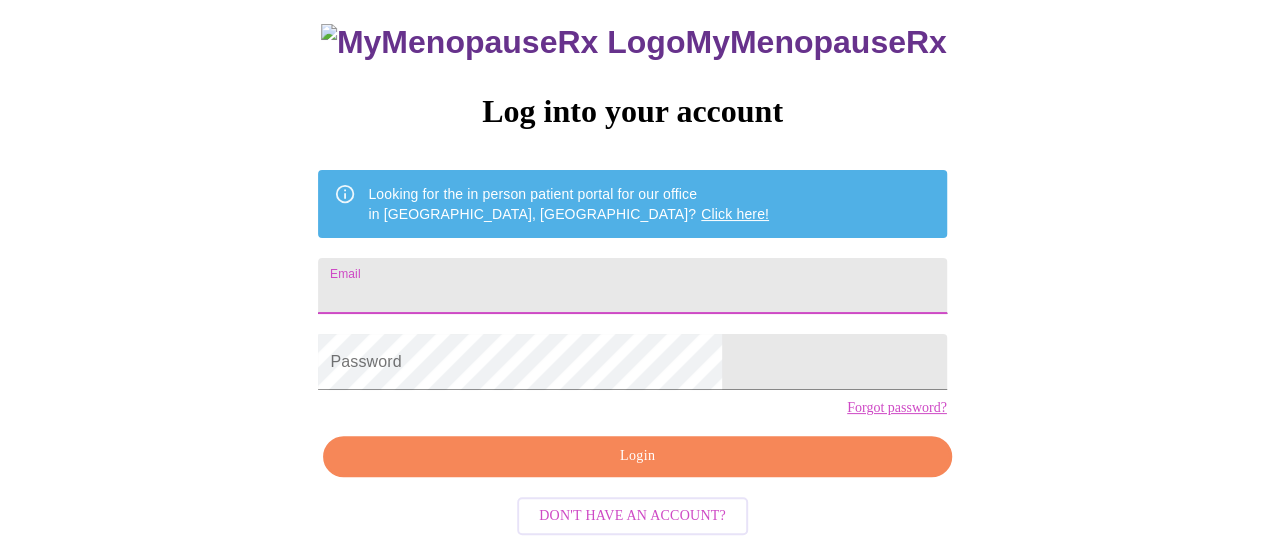 type on "[EMAIL_ADDRESS][DOMAIN_NAME]" 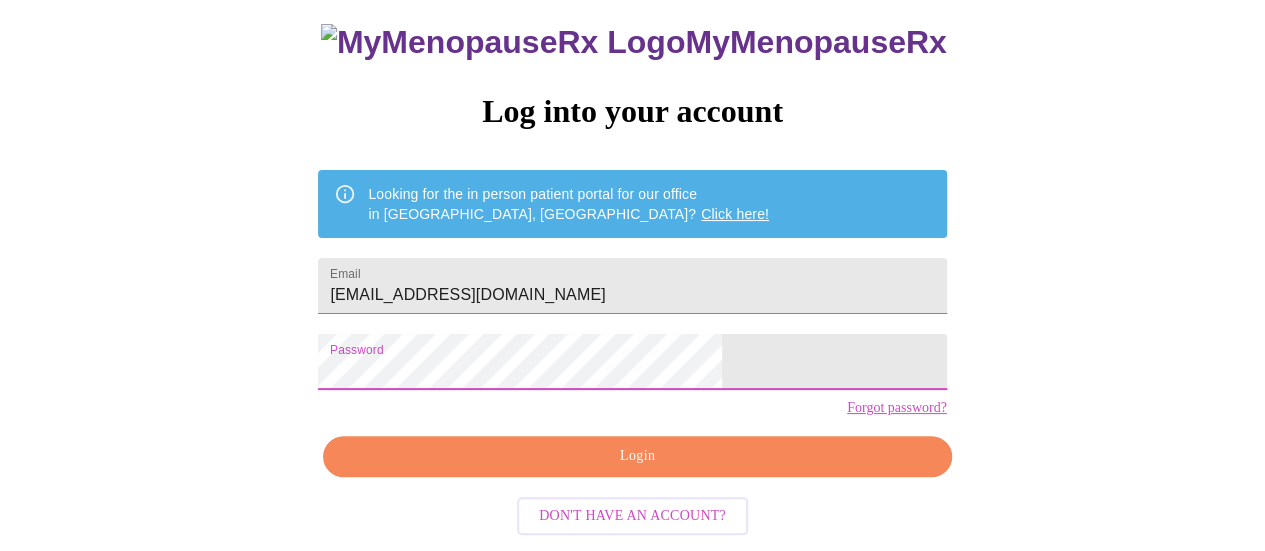click on "Login" at bounding box center (637, 456) 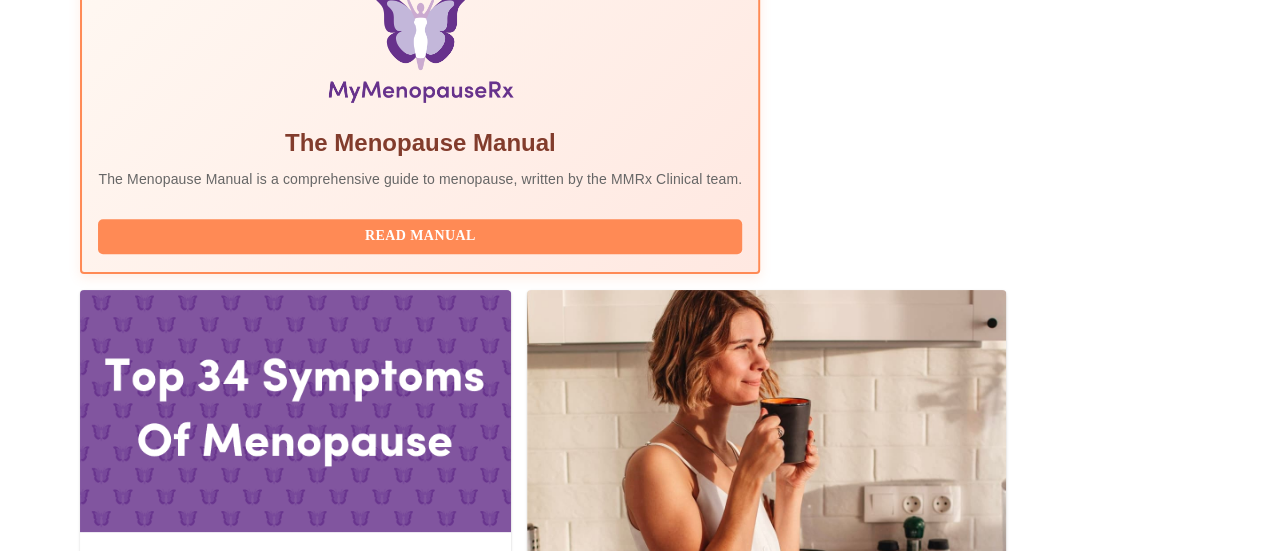 scroll, scrollTop: 671, scrollLeft: 0, axis: vertical 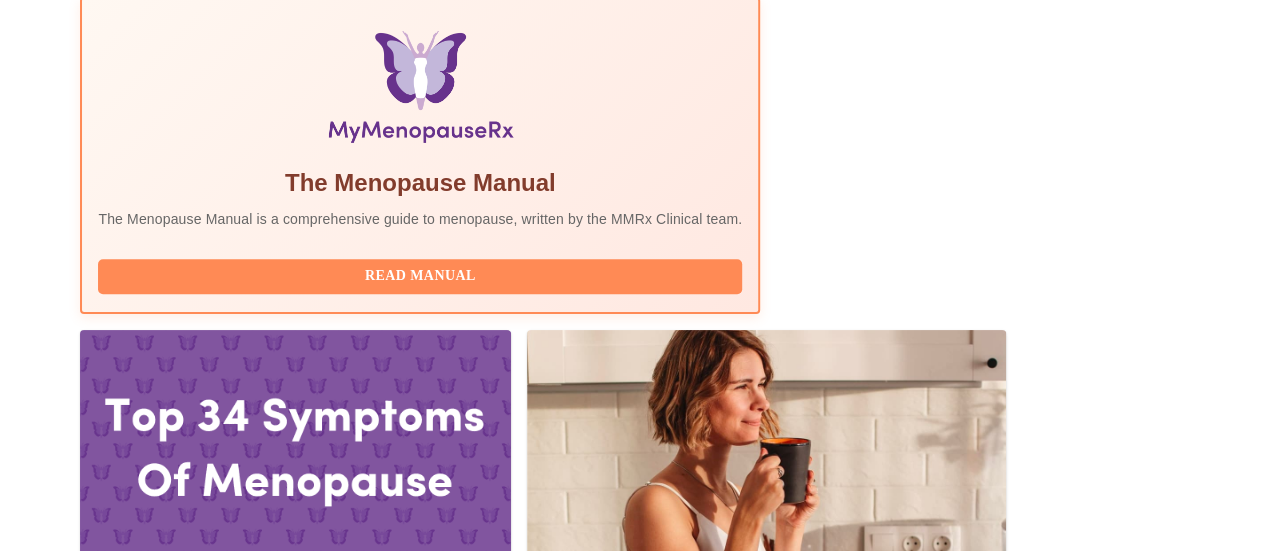 click on "Complete Pre-Assessment" at bounding box center (1049, 1909) 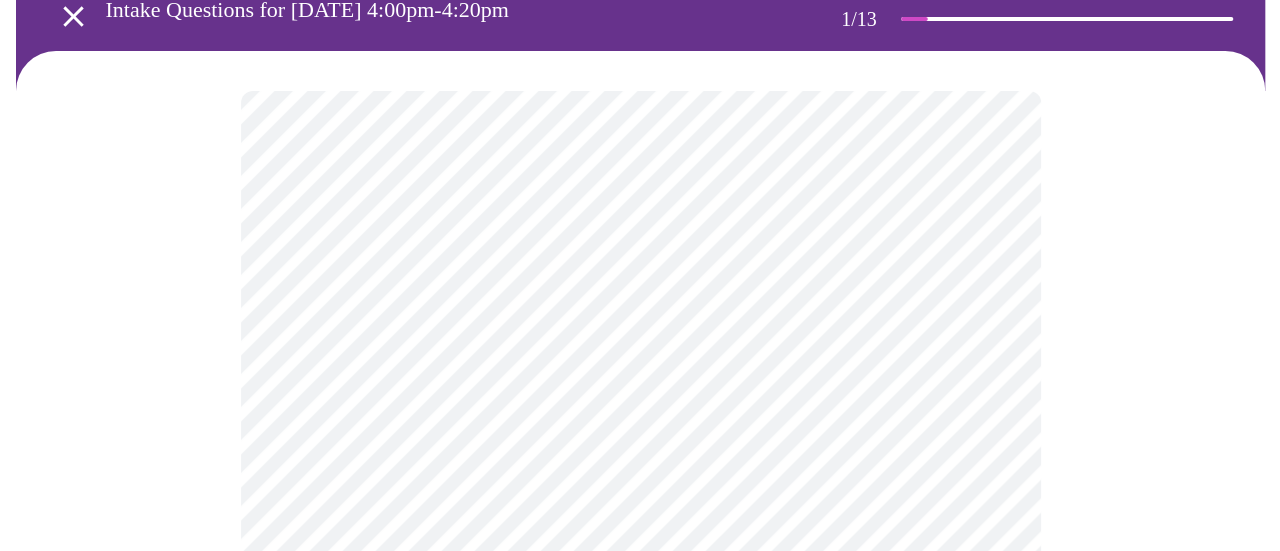 scroll, scrollTop: 133, scrollLeft: 0, axis: vertical 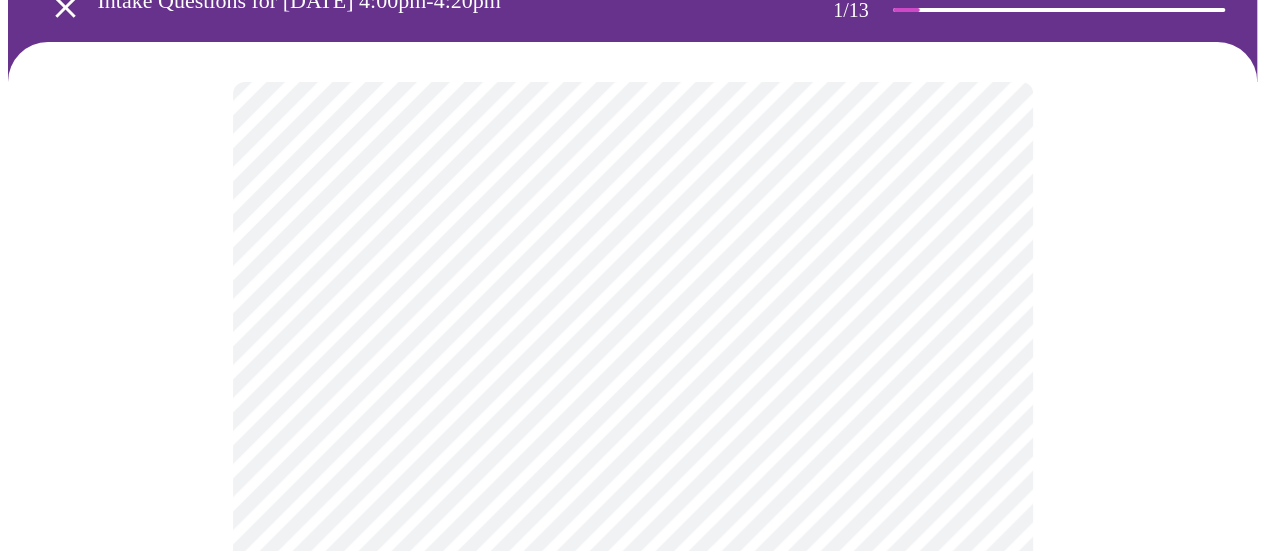 click on "MyMenopauseRx Appointments Messaging Labs Uploads Medications Community Refer a Friend Hi [PERSON_NAME]   Intake Questions for [DATE] 4:00pm-4:20pm 1  /  13 Settings Billing Invoices Log out" at bounding box center [632, 801] 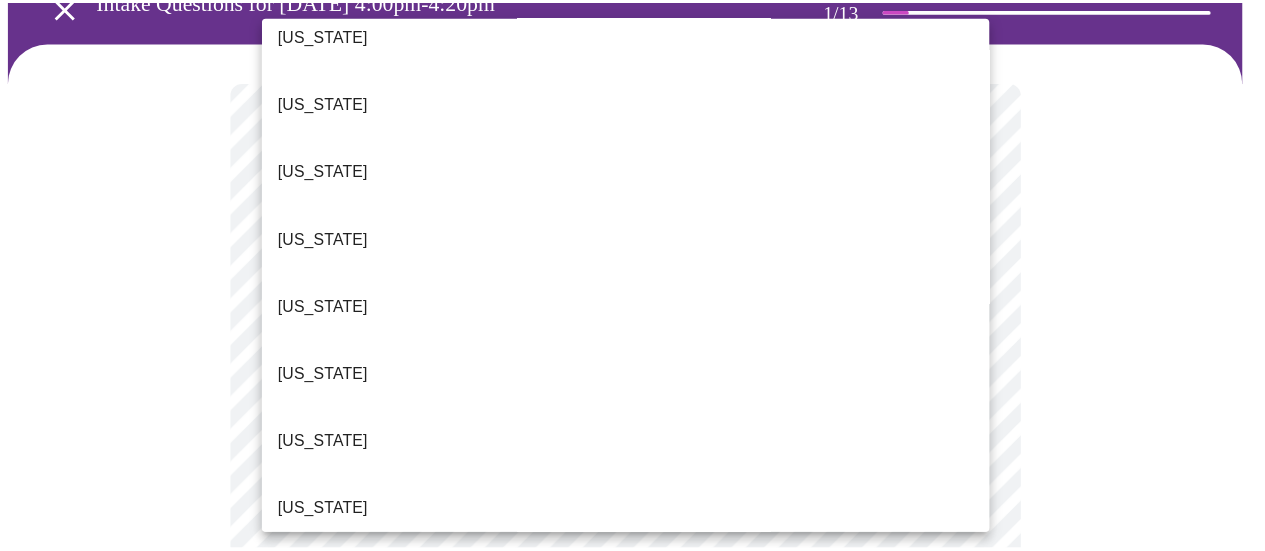 scroll, scrollTop: 266, scrollLeft: 0, axis: vertical 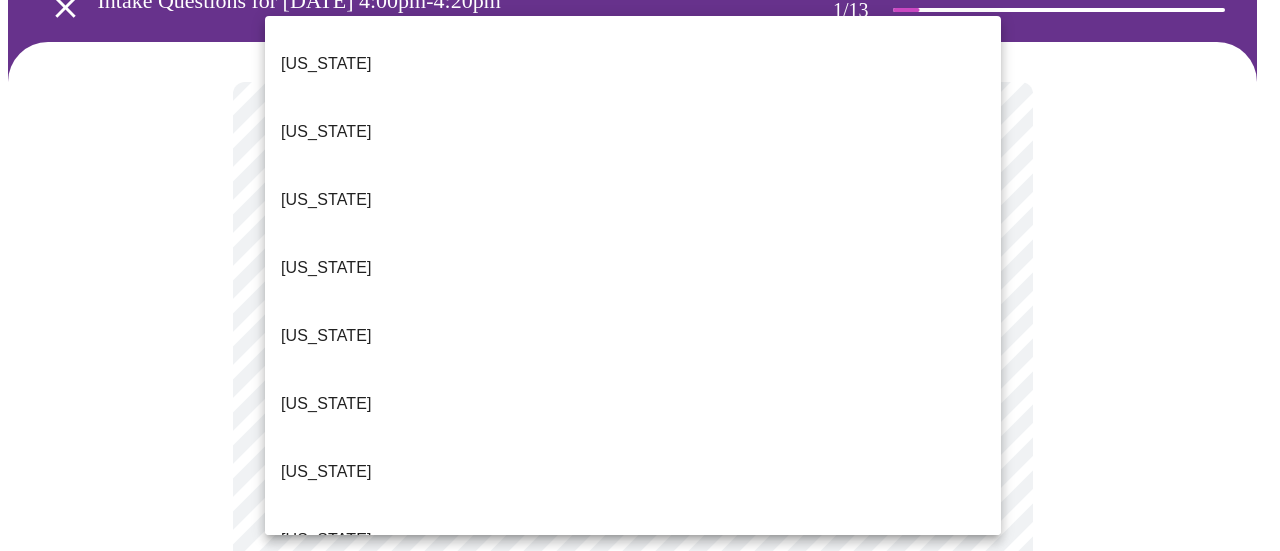 click on "[US_STATE]" at bounding box center [326, 608] 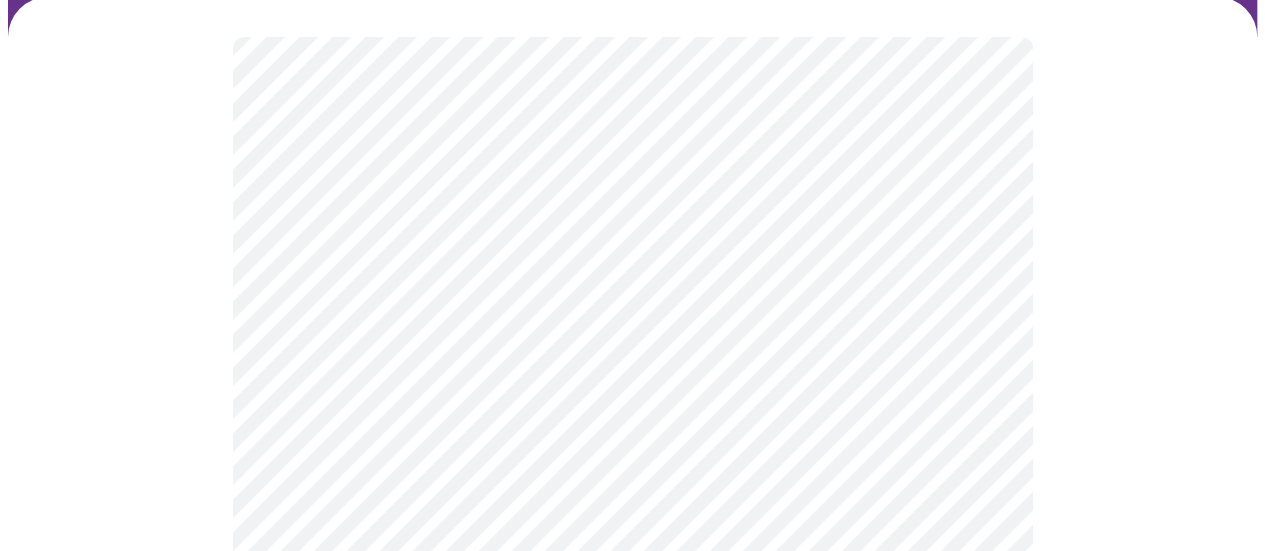 scroll, scrollTop: 333, scrollLeft: 0, axis: vertical 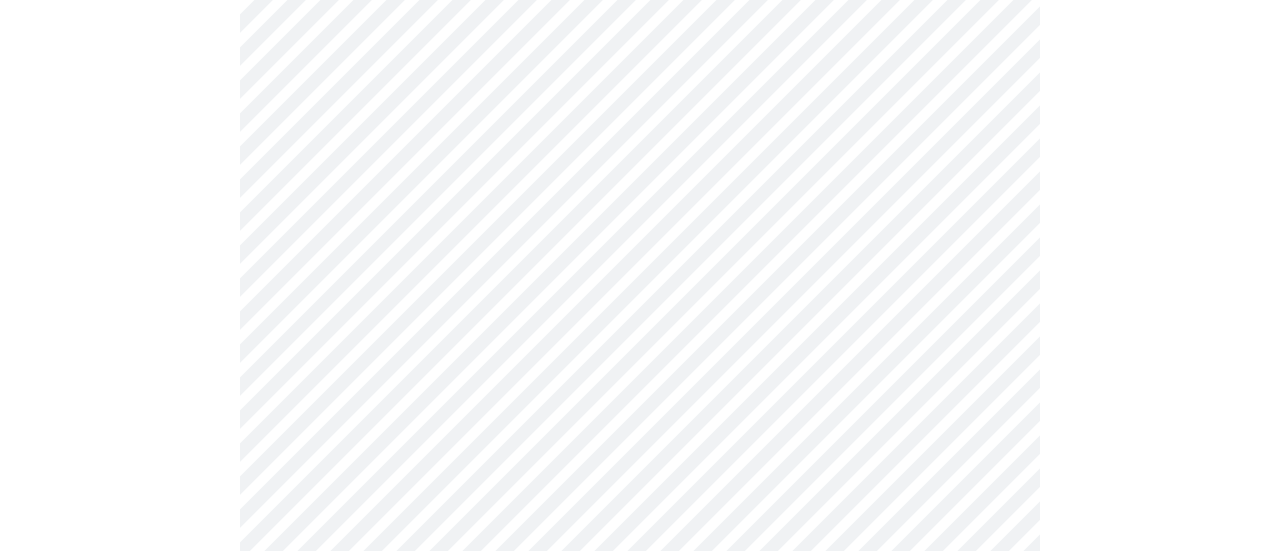 click on "MyMenopauseRx Appointments Messaging Labs Uploads Medications Community Refer a Friend Hi [PERSON_NAME]   Intake Questions for [DATE] 4:00pm-4:20pm 1  /  13 Settings Billing Invoices Log out" at bounding box center [640, 595] 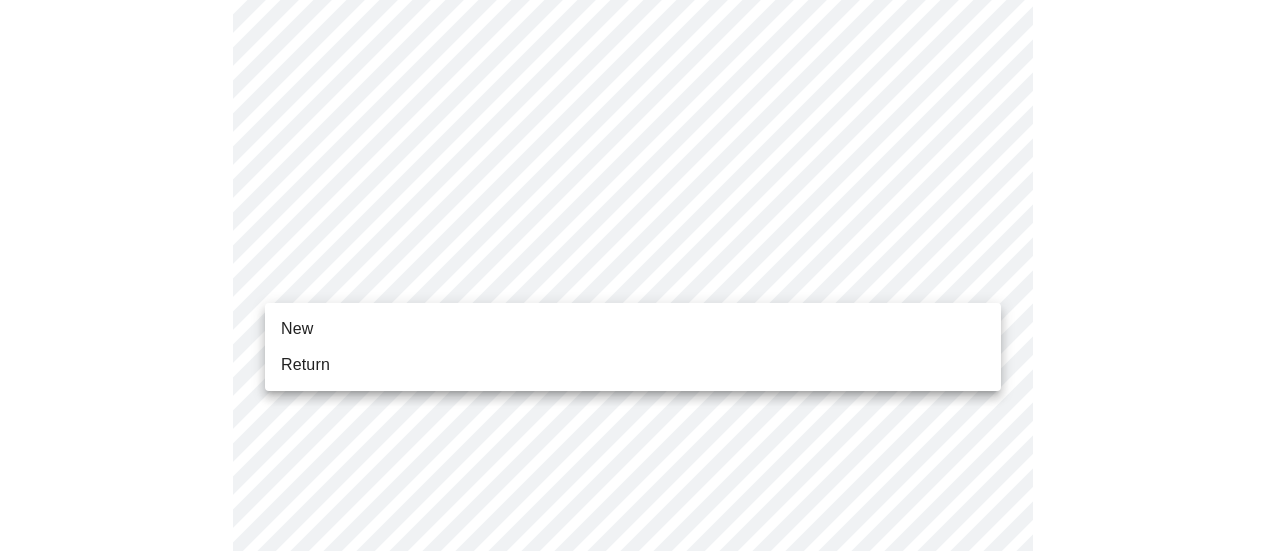 click on "Return" at bounding box center (305, 365) 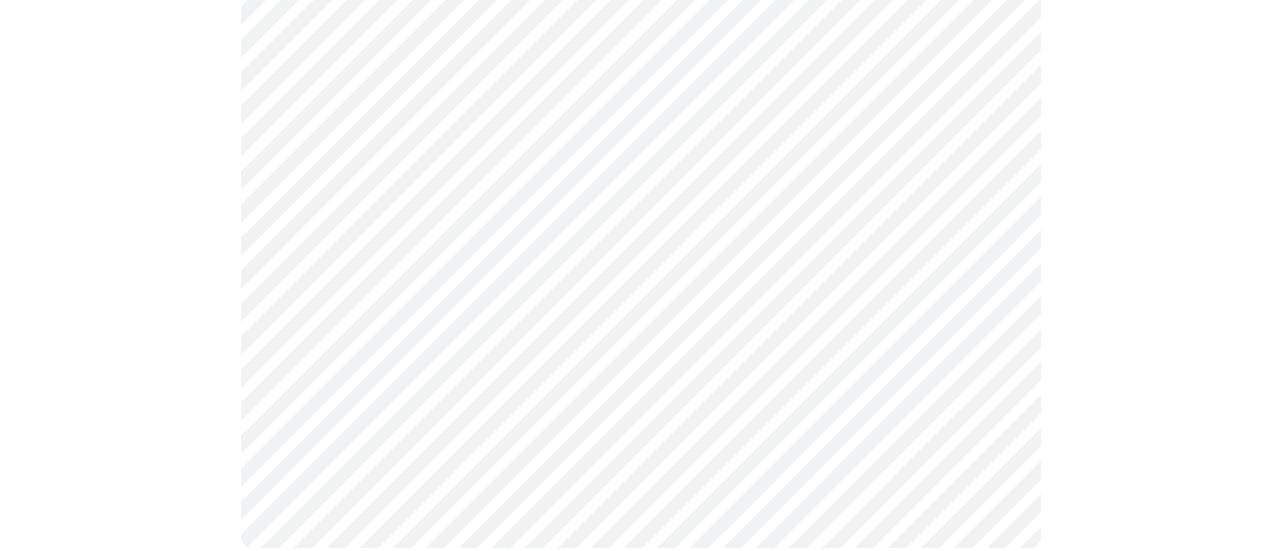 scroll, scrollTop: 1260, scrollLeft: 0, axis: vertical 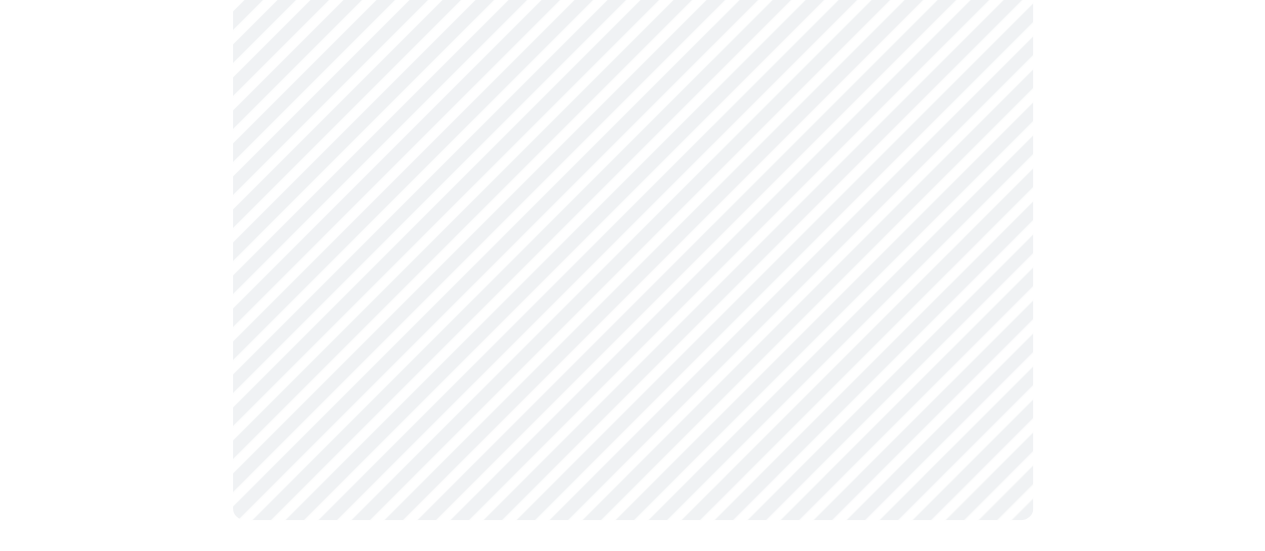 click on "MyMenopauseRx Appointments Messaging Labs Uploads Medications Community Refer a Friend Hi [PERSON_NAME]   Intake Questions for [DATE] 4:00pm-4:20pm 1  /  13 Settings Billing Invoices Log out" at bounding box center (632, -346) 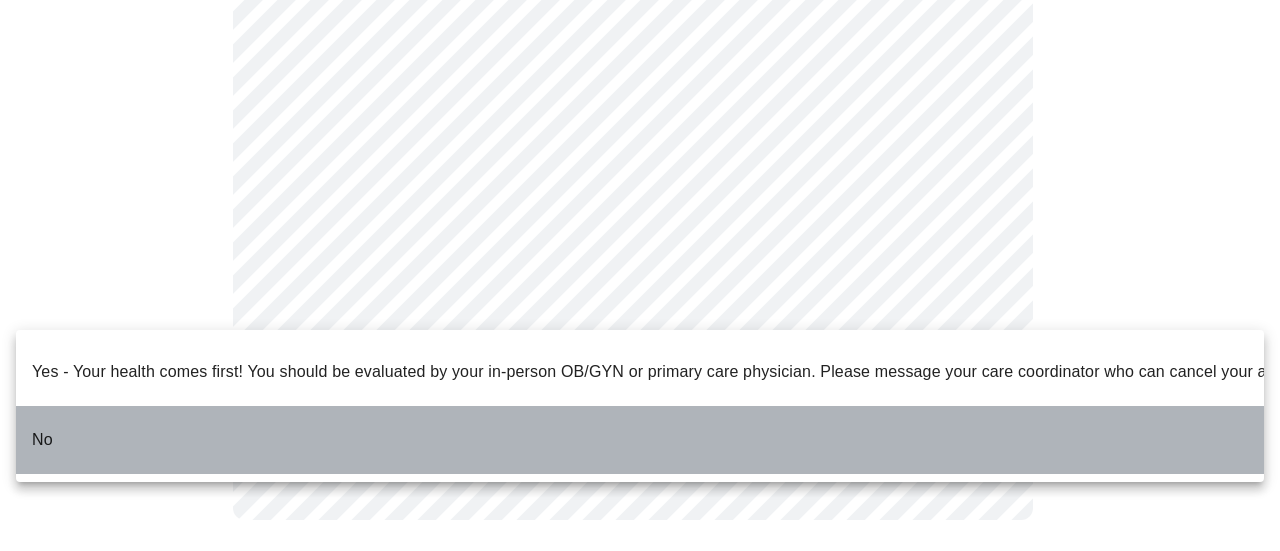 click on "No" at bounding box center [42, 440] 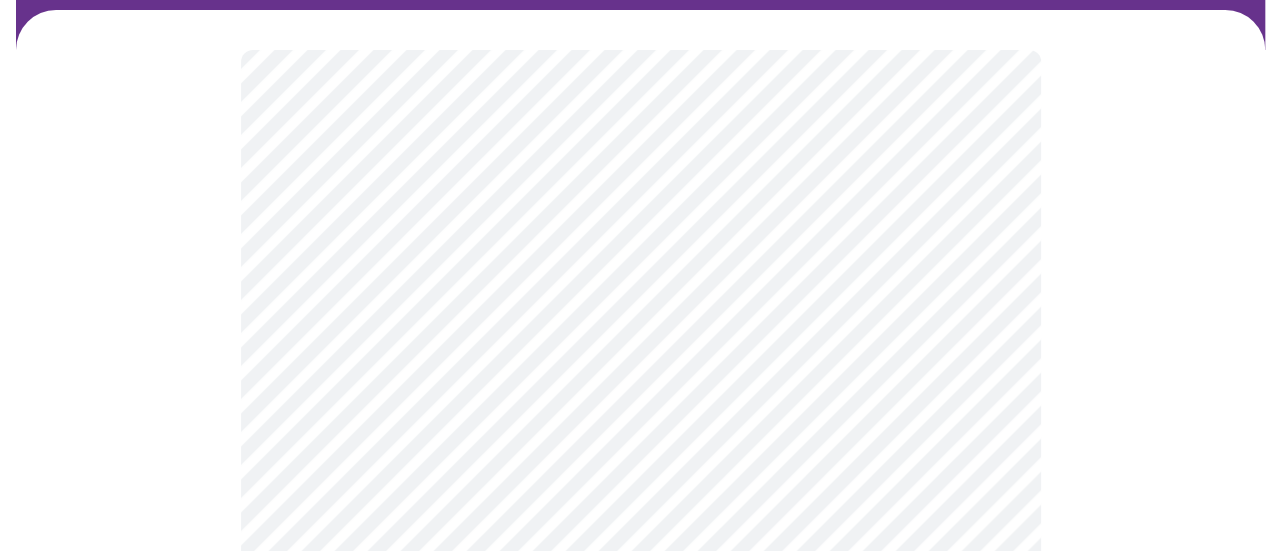 scroll, scrollTop: 266, scrollLeft: 0, axis: vertical 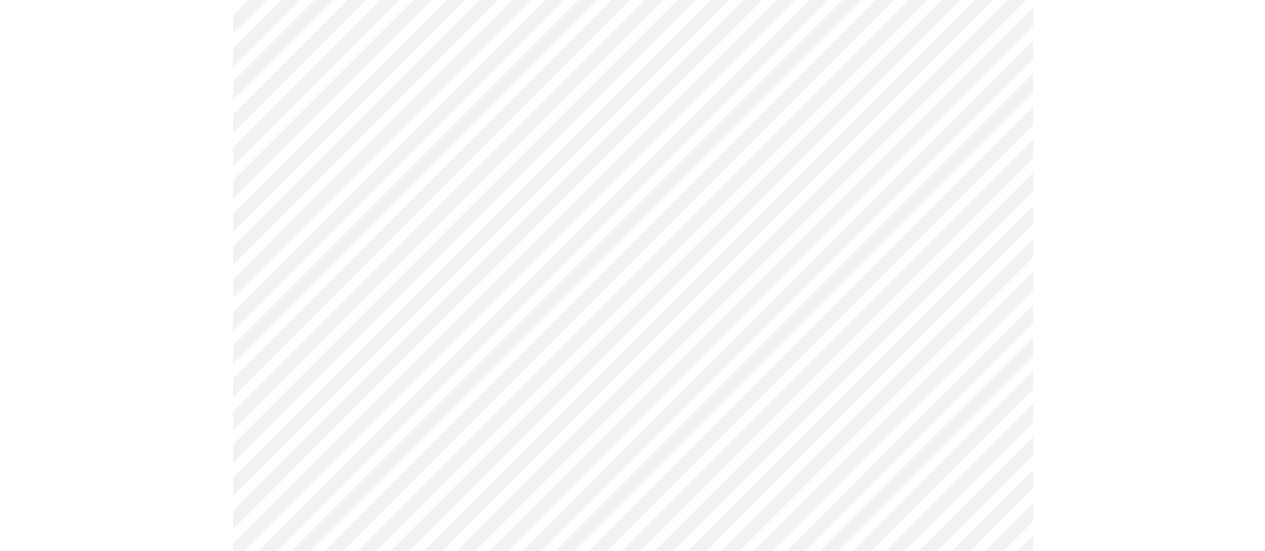 click on "MyMenopauseRx Appointments Messaging Labs Uploads Medications Community Refer a Friend Hi [PERSON_NAME]   Intake Questions for [DATE] 4:00pm-4:20pm 2  /  13 Settings Billing Invoices Log out" at bounding box center (632, 356) 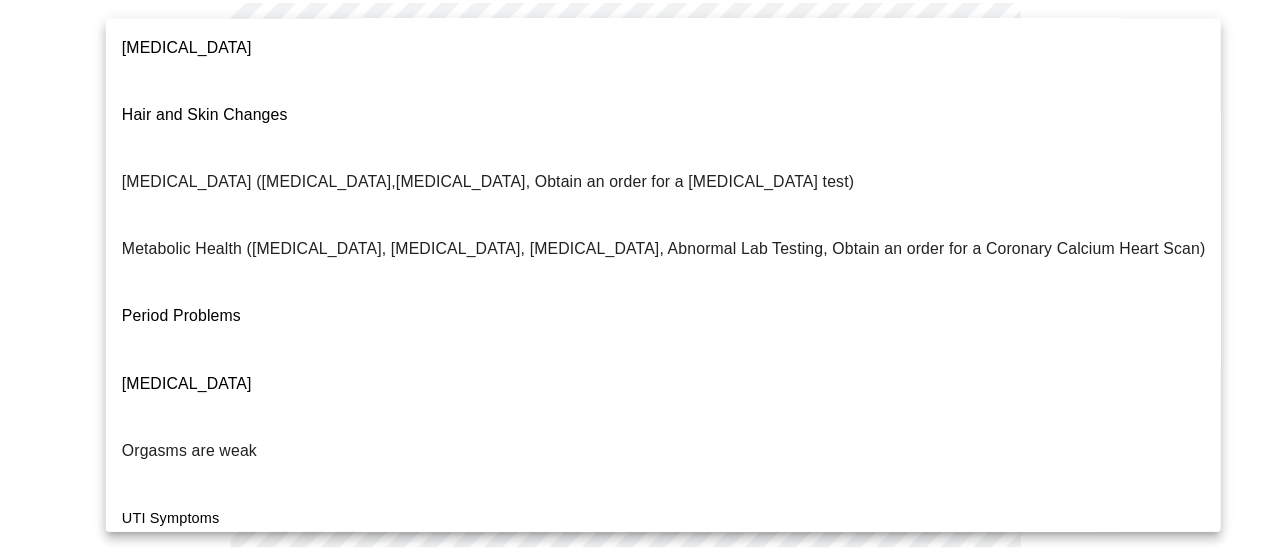 scroll, scrollTop: 484, scrollLeft: 0, axis: vertical 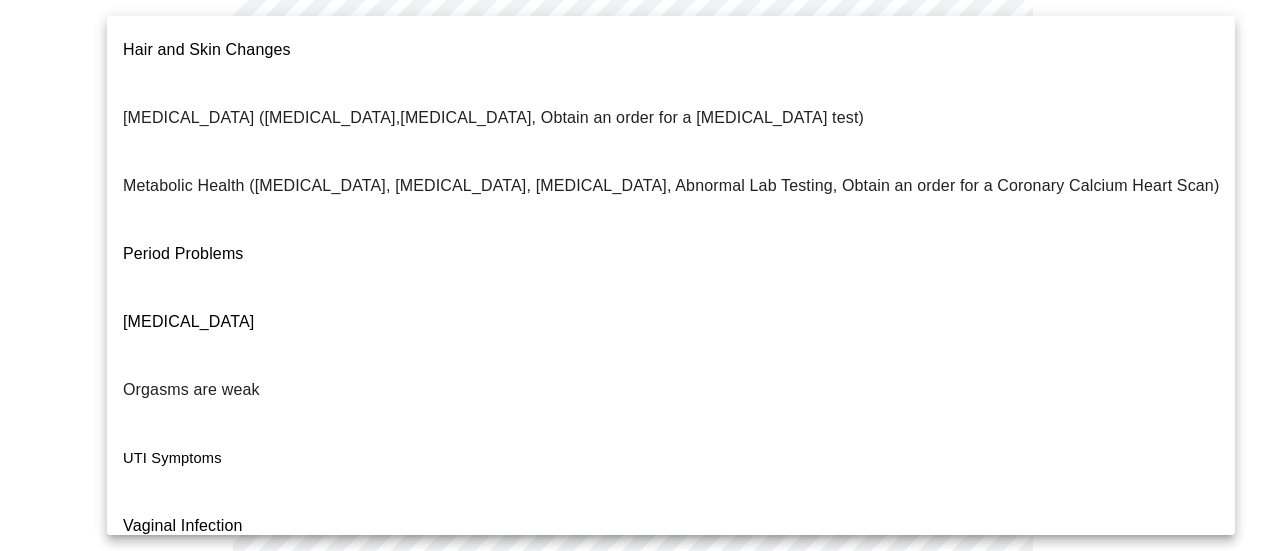click on "Other" at bounding box center (143, 798) 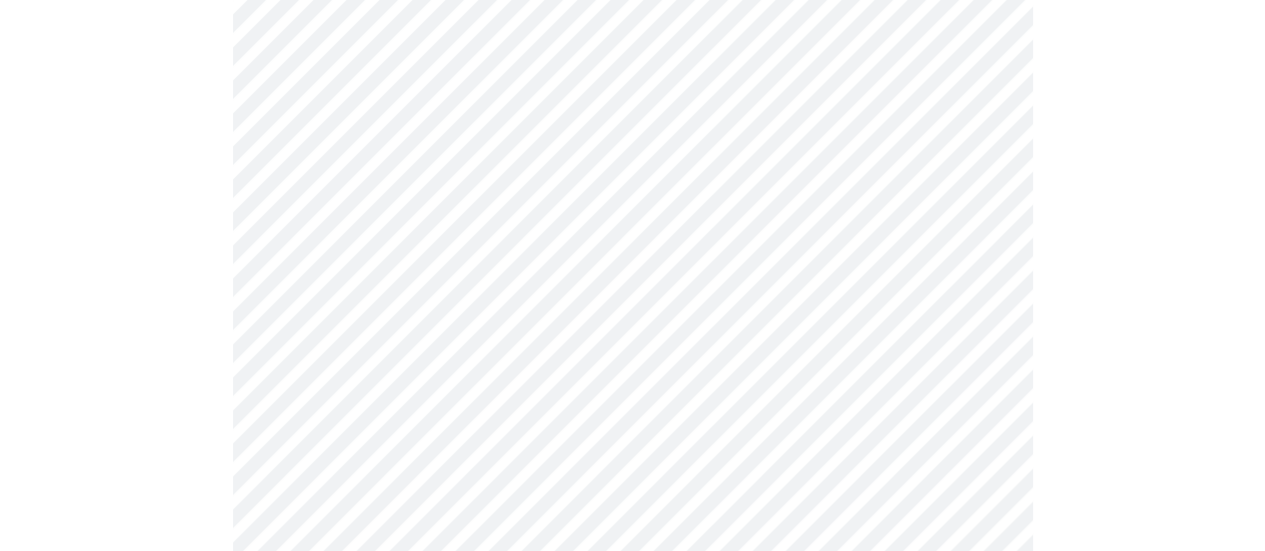 scroll, scrollTop: 400, scrollLeft: 0, axis: vertical 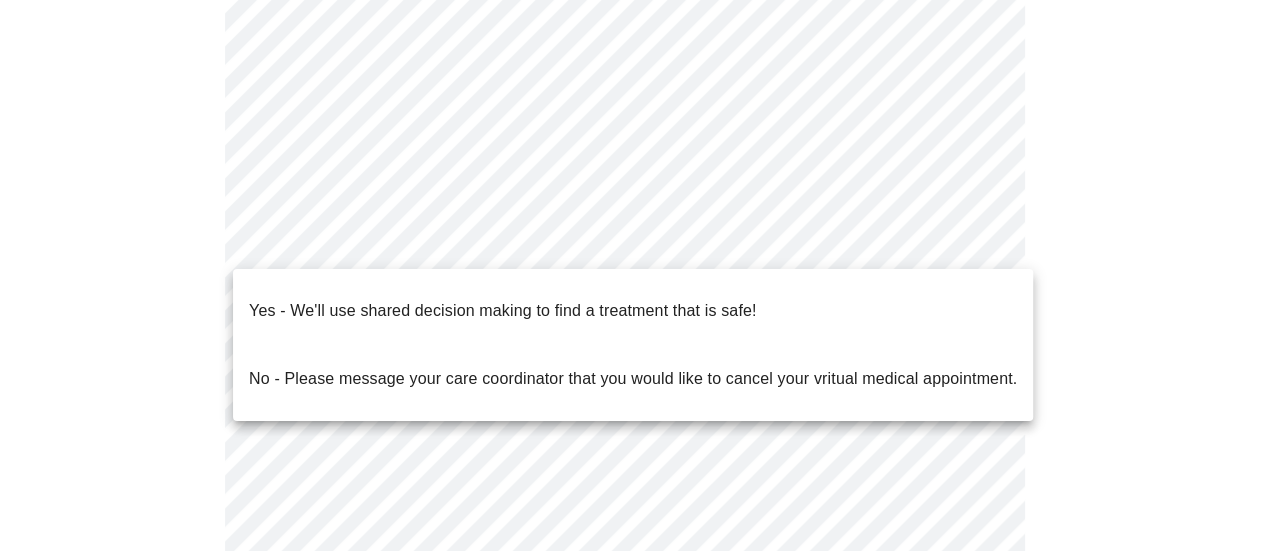 click on "MyMenopauseRx Appointments Messaging Labs Uploads Medications Community Refer a Friend Hi [PERSON_NAME]   Intake Questions for [DATE] 4:00pm-4:20pm 2  /  13 Settings Billing Invoices Log out Yes - We'll use shared decision making to find a treatment that is safe!
No - Please message your care coordinator that you would like to cancel your vritual medical appointment." at bounding box center [632, 216] 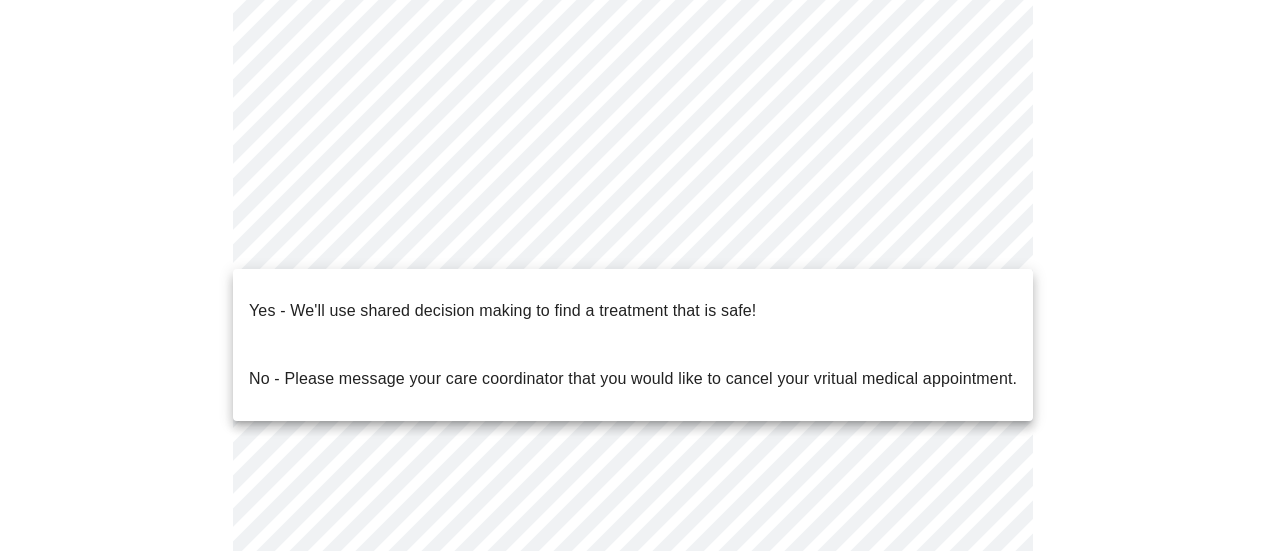 click on "Yes - We'll use shared decision making to find a treatment that is safe!" at bounding box center (502, 311) 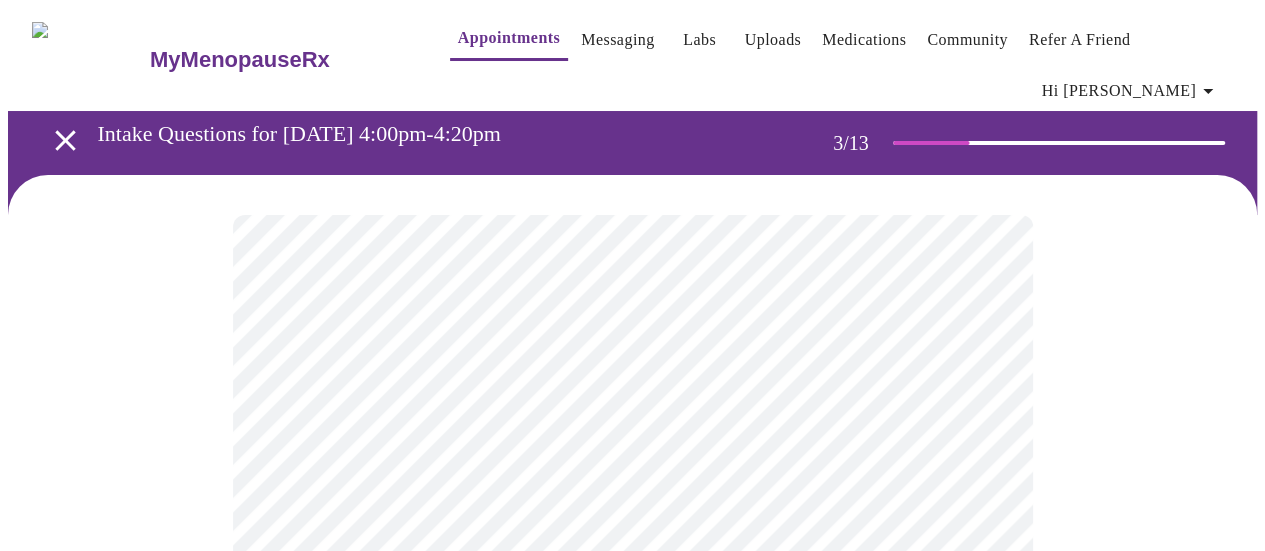 scroll, scrollTop: 200, scrollLeft: 0, axis: vertical 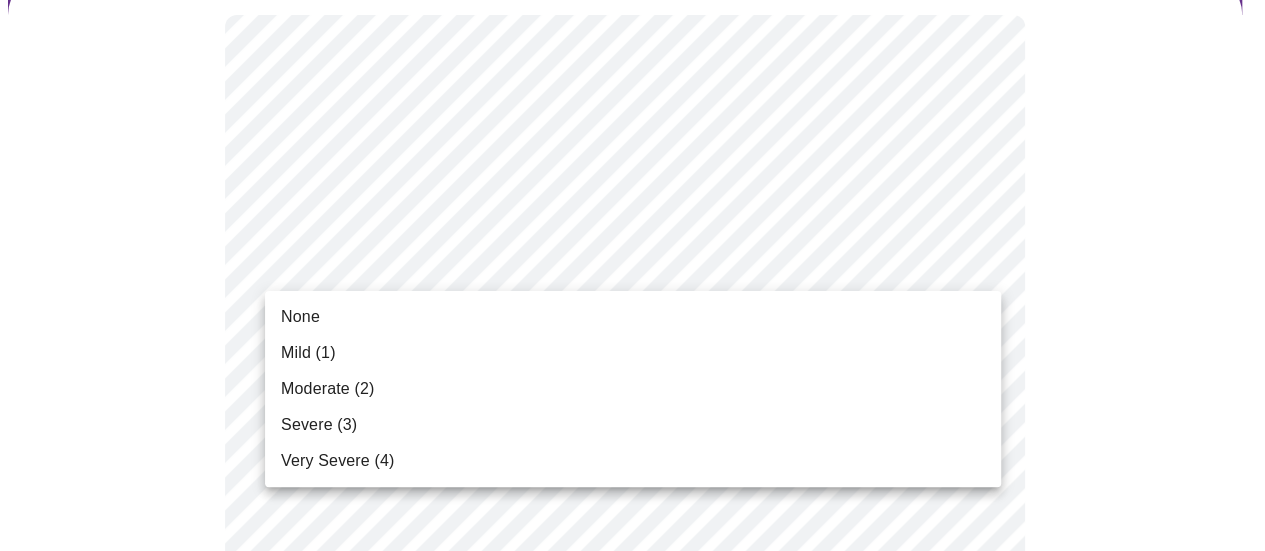 click on "MyMenopauseRx Appointments Messaging Labs Uploads Medications Community Refer a Friend Hi [PERSON_NAME]   Intake Questions for [DATE] 4:00pm-4:20pm 3  /  13 Settings Billing Invoices Log out None Mild (1) Moderate (2) Severe (3)  Very Severe (4)" at bounding box center [632, 1173] 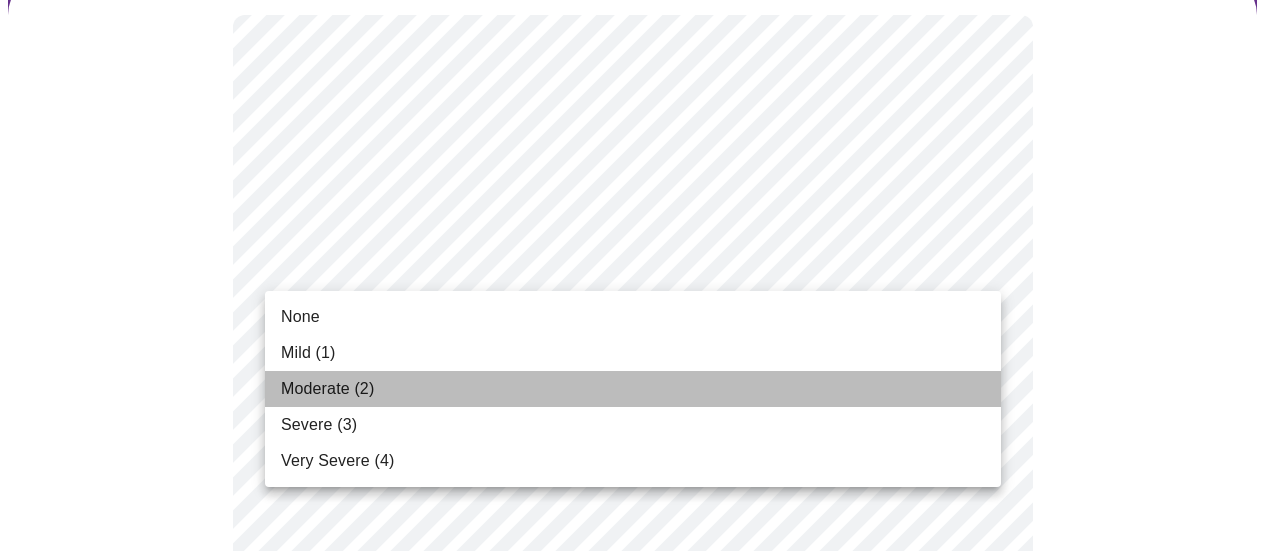 click on "Moderate (2)" at bounding box center (327, 389) 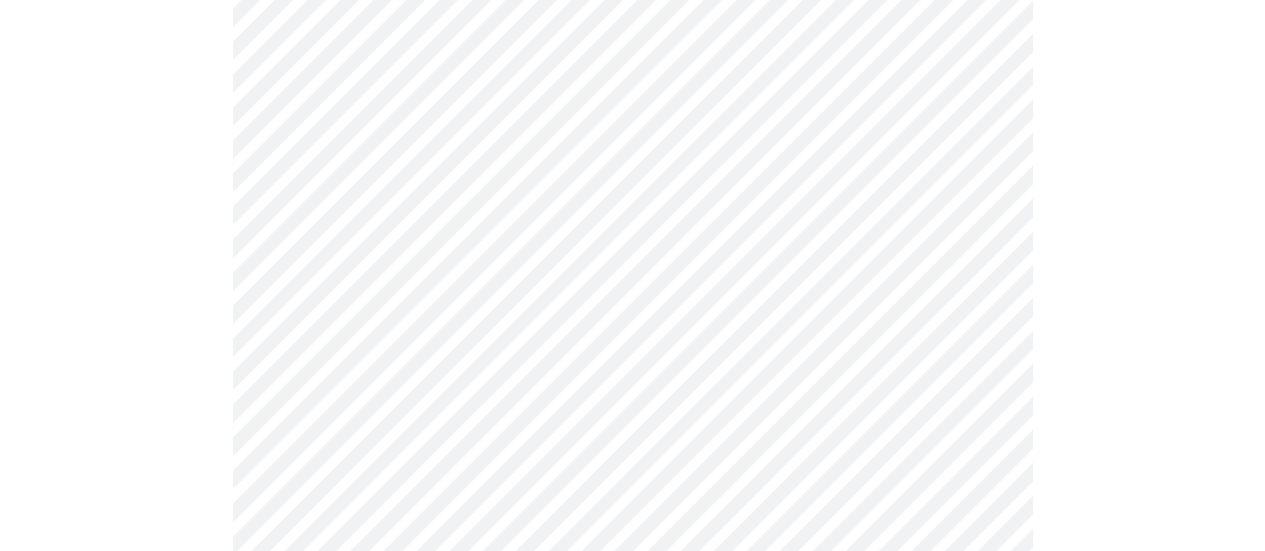 scroll, scrollTop: 400, scrollLeft: 0, axis: vertical 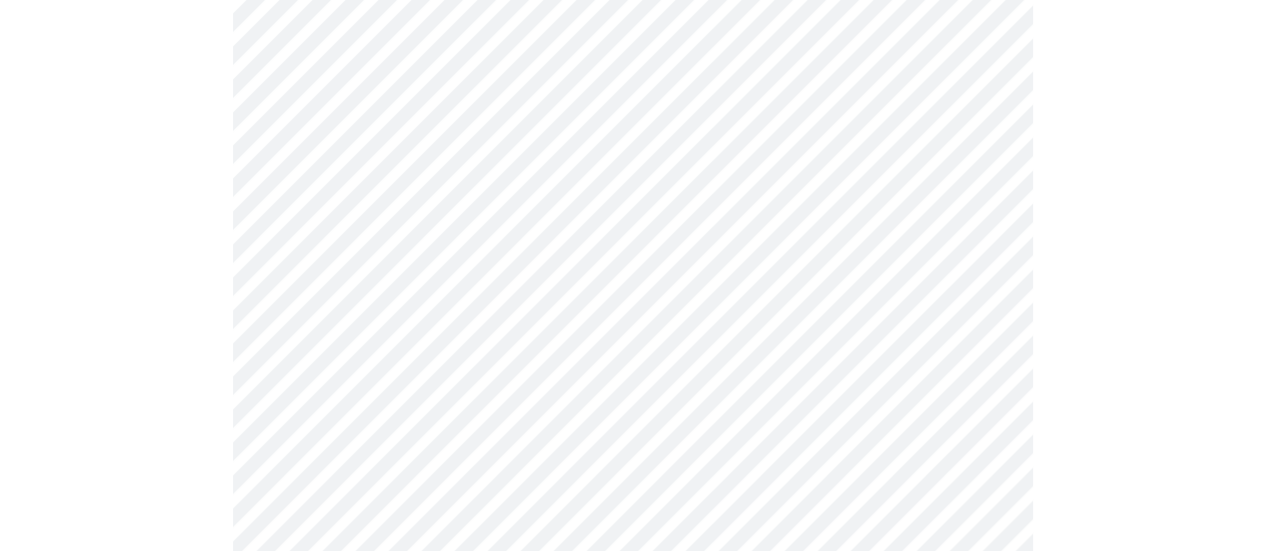 click on "MyMenopauseRx Appointments Messaging Labs Uploads Medications Community Refer a Friend Hi [PERSON_NAME]   Intake Questions for [DATE] 4:00pm-4:20pm 3  /  13 Settings Billing Invoices Log out" at bounding box center (632, 937) 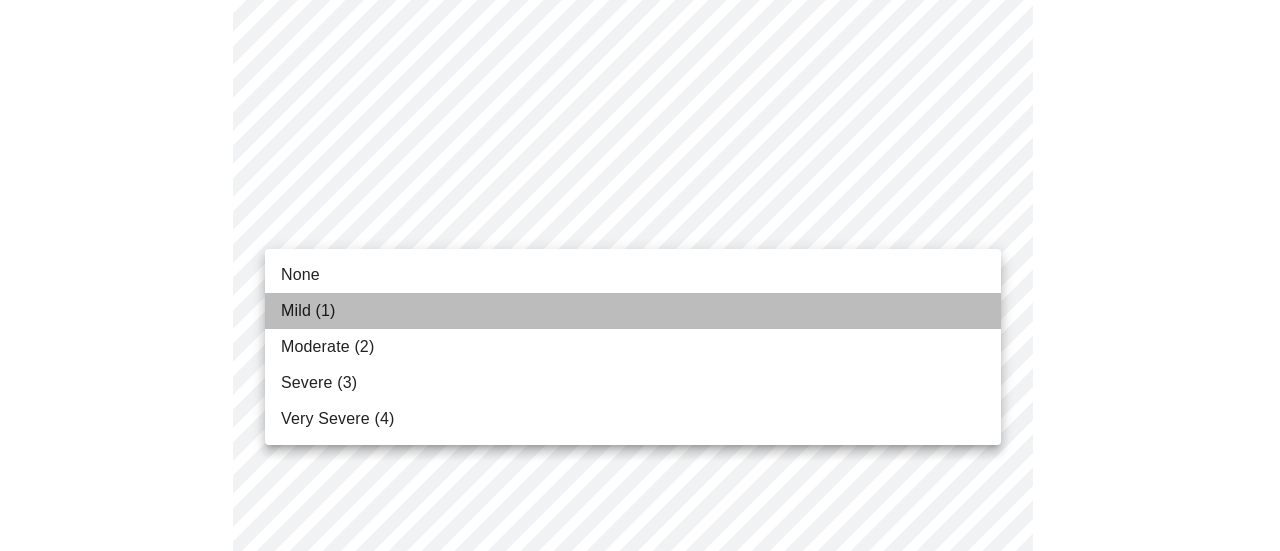 click on "Mild (1)" at bounding box center [308, 311] 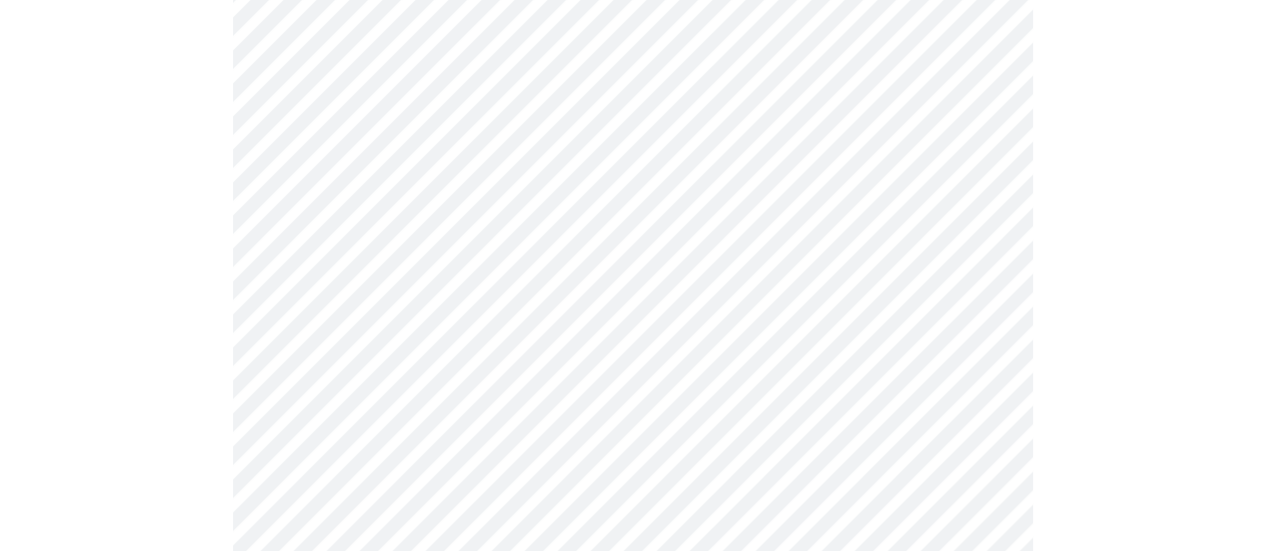 scroll, scrollTop: 533, scrollLeft: 0, axis: vertical 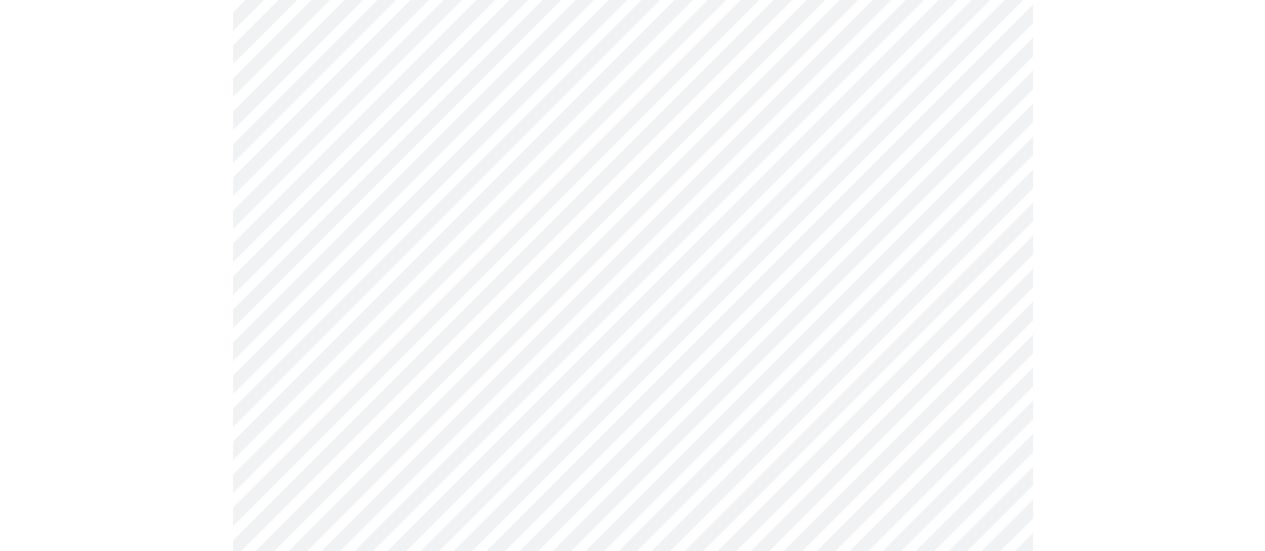 click on "MyMenopauseRx Appointments Messaging Labs Uploads Medications Community Refer a Friend Hi [PERSON_NAME]   Intake Questions for [DATE] 4:00pm-4:20pm 3  /  13 Settings Billing Invoices Log out" at bounding box center (632, 790) 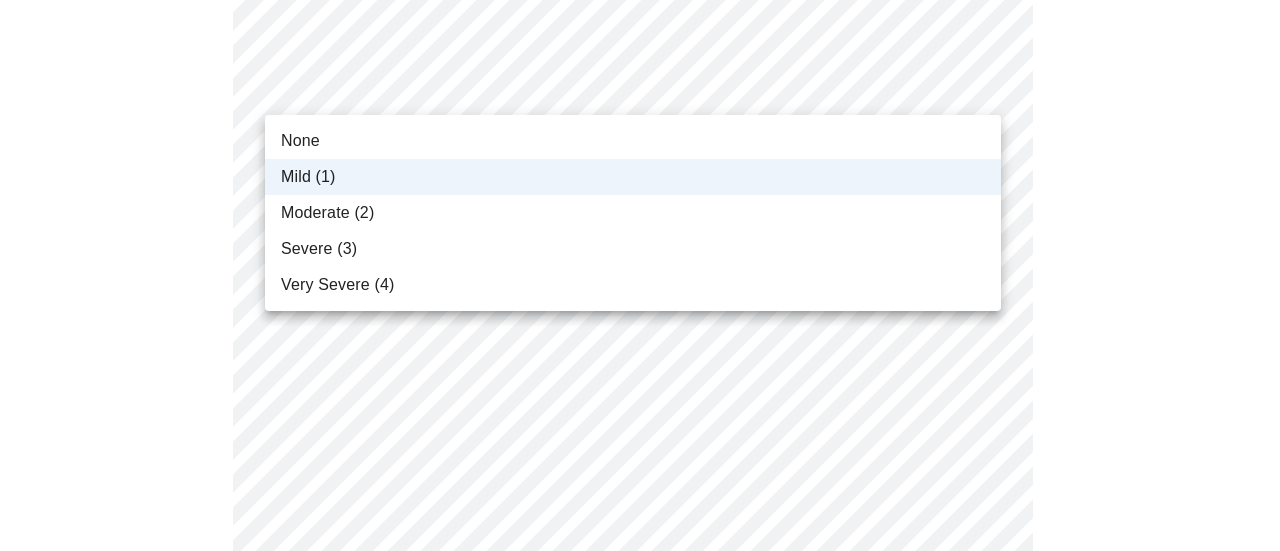 click on "None" at bounding box center [300, 141] 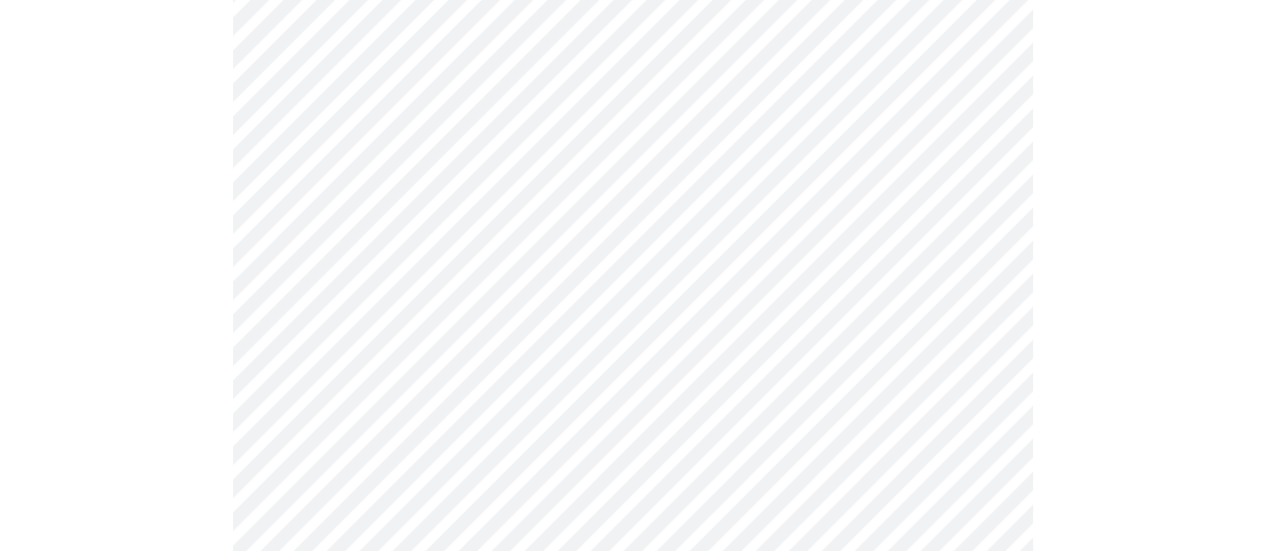 scroll, scrollTop: 666, scrollLeft: 0, axis: vertical 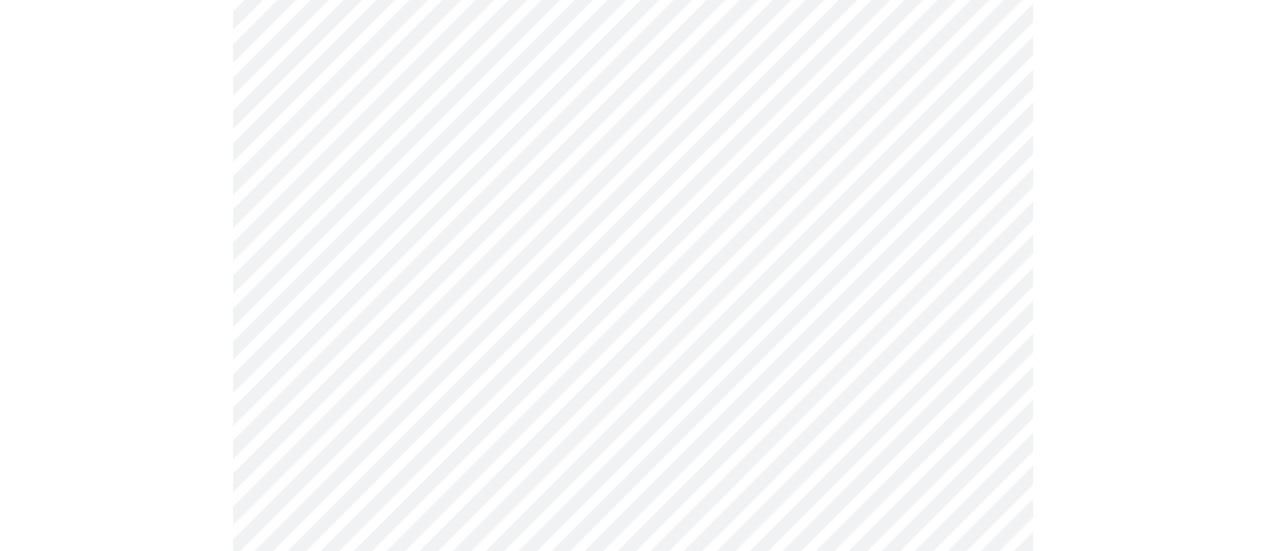 click on "MyMenopauseRx Appointments Messaging Labs Uploads Medications Community Refer a Friend Hi [PERSON_NAME]   Intake Questions for [DATE] 4:00pm-4:20pm 3  /  13 Settings Billing Invoices Log out" at bounding box center (632, 657) 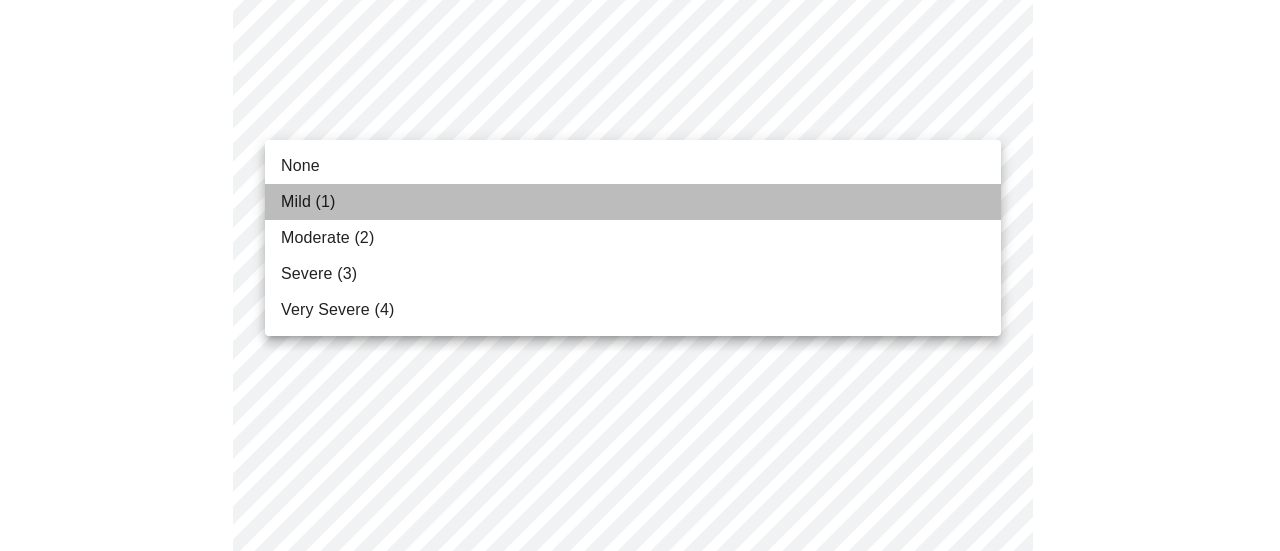 click on "Mild (1)" at bounding box center [308, 202] 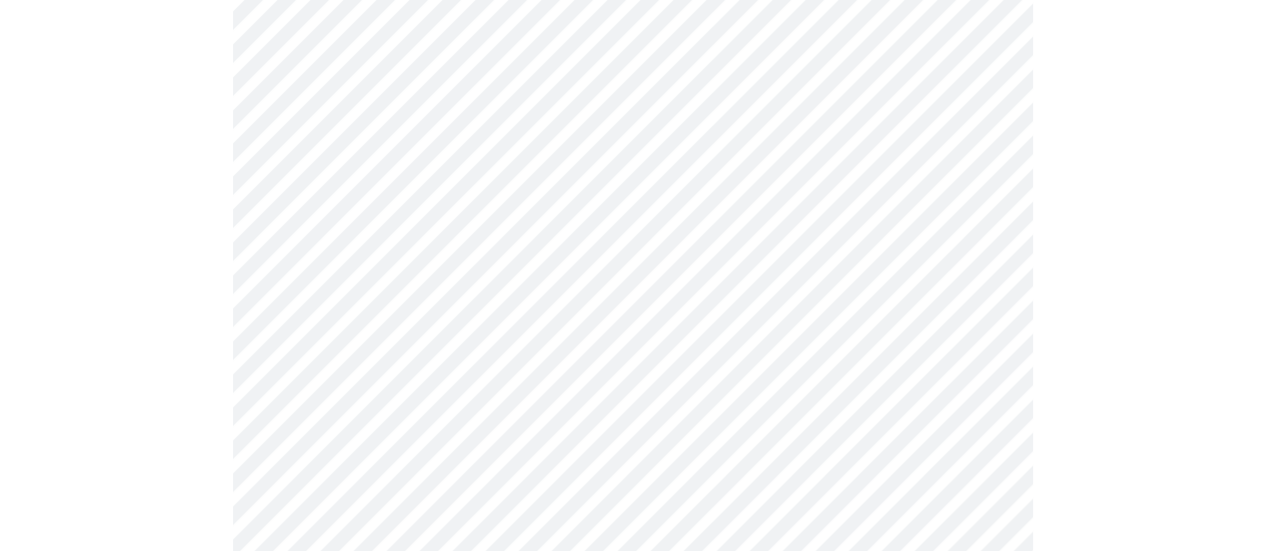 click on "MyMenopauseRx Appointments Messaging Labs Uploads Medications Community Refer a Friend Hi [PERSON_NAME]   Intake Questions for [DATE] 4:00pm-4:20pm 3  /  13 Settings Billing Invoices Log out" at bounding box center (632, 644) 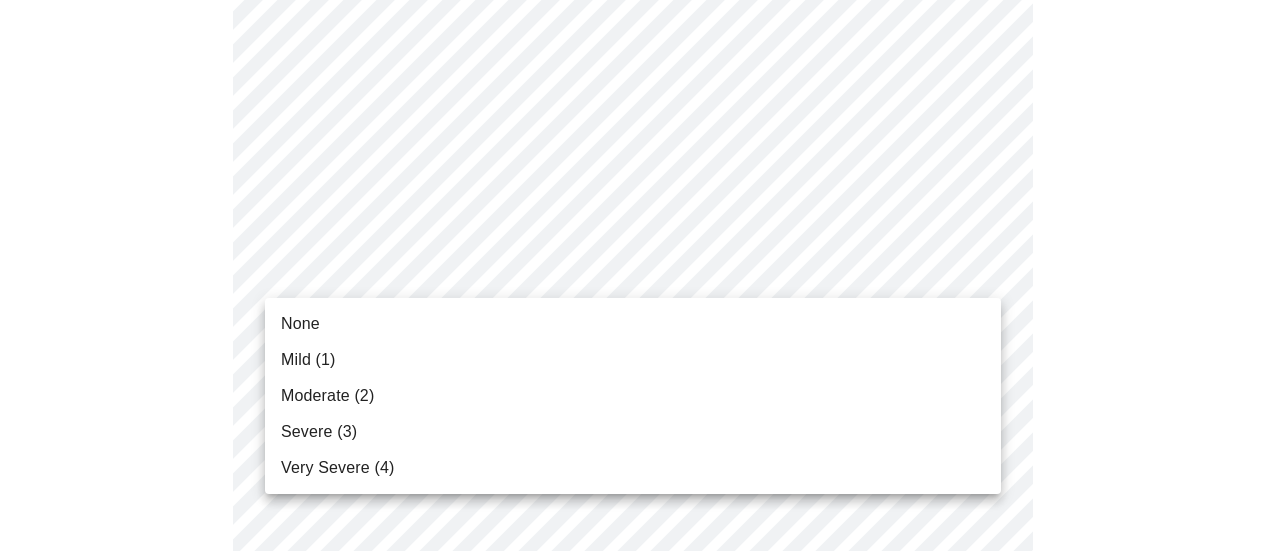 click on "Moderate (2)" at bounding box center (327, 396) 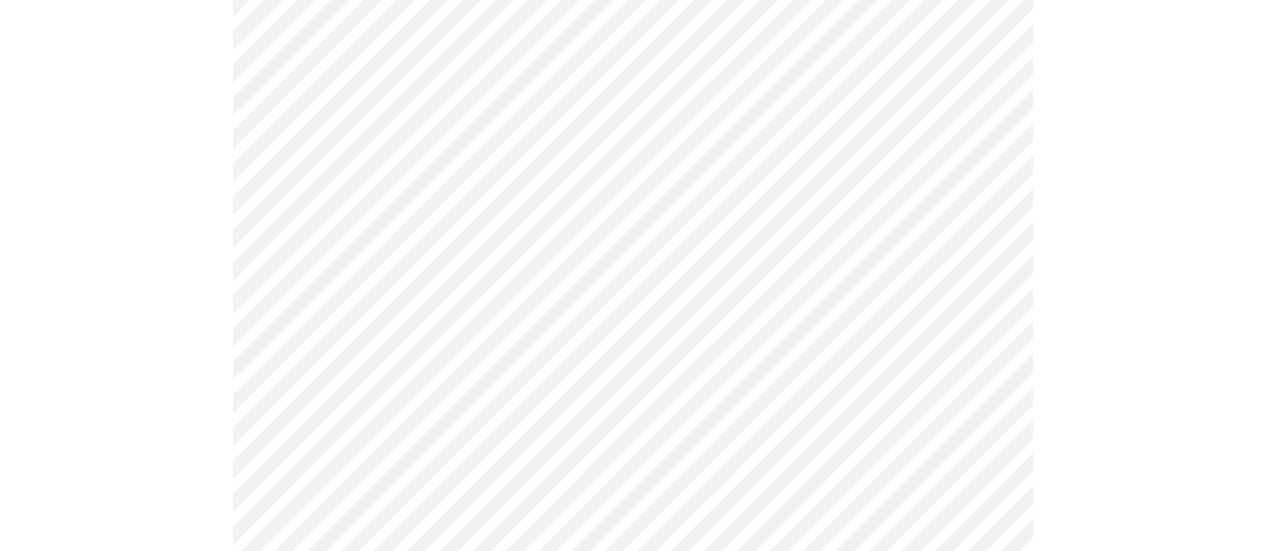 scroll, scrollTop: 866, scrollLeft: 0, axis: vertical 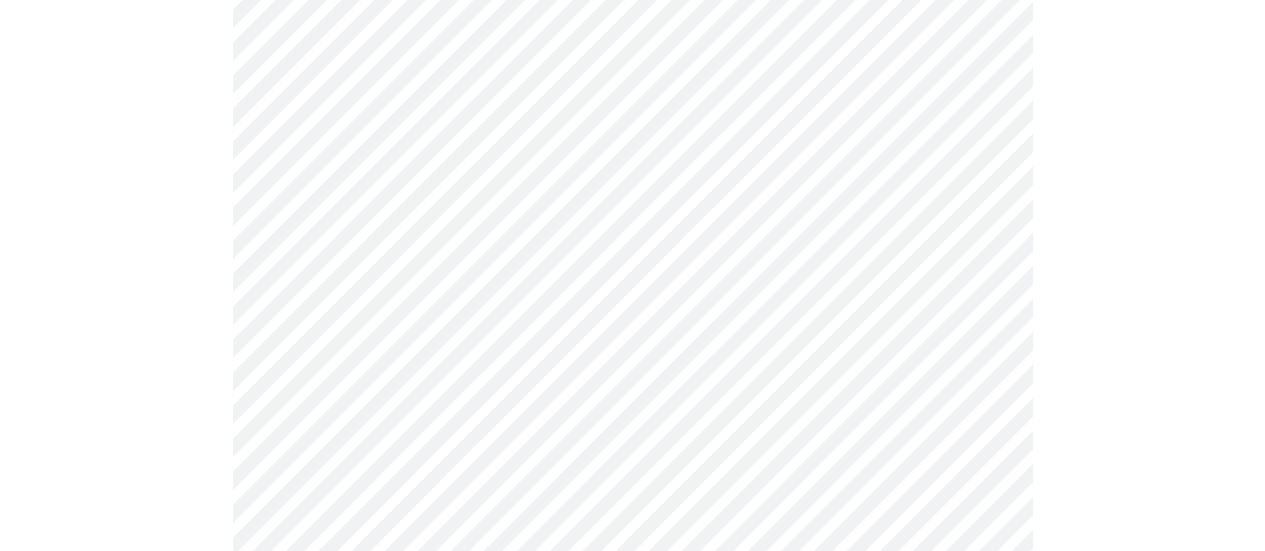 click on "MyMenopauseRx Appointments Messaging Labs Uploads Medications Community Refer a Friend Hi [PERSON_NAME]   Intake Questions for [DATE] 4:00pm-4:20pm 3  /  13 Settings Billing Invoices Log out" at bounding box center [632, 430] 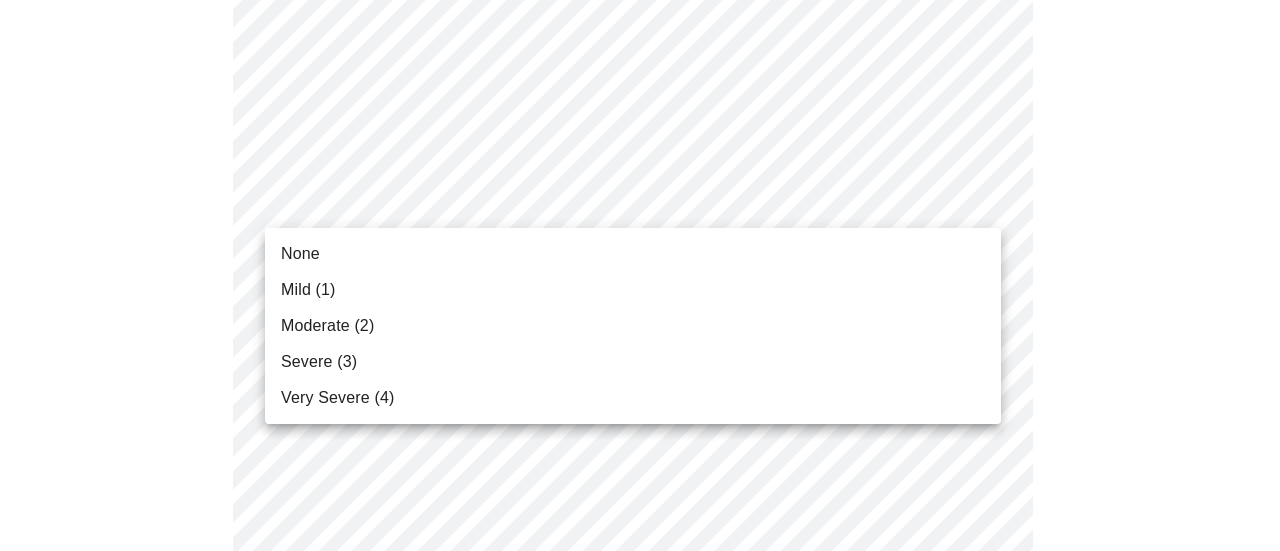 click at bounding box center (640, 275) 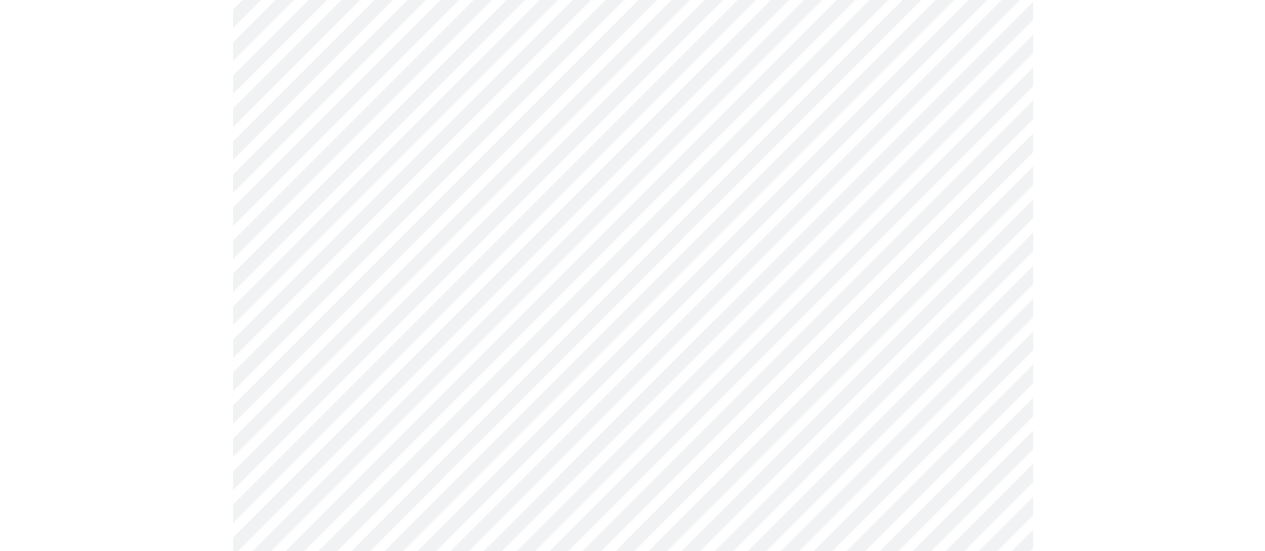 click on "MyMenopauseRx Appointments Messaging Labs Uploads Medications Community Refer a Friend Hi [PERSON_NAME]   Intake Questions for [DATE] 4:00pm-4:20pm 3  /  13 Settings Billing Invoices Log out" at bounding box center [632, 430] 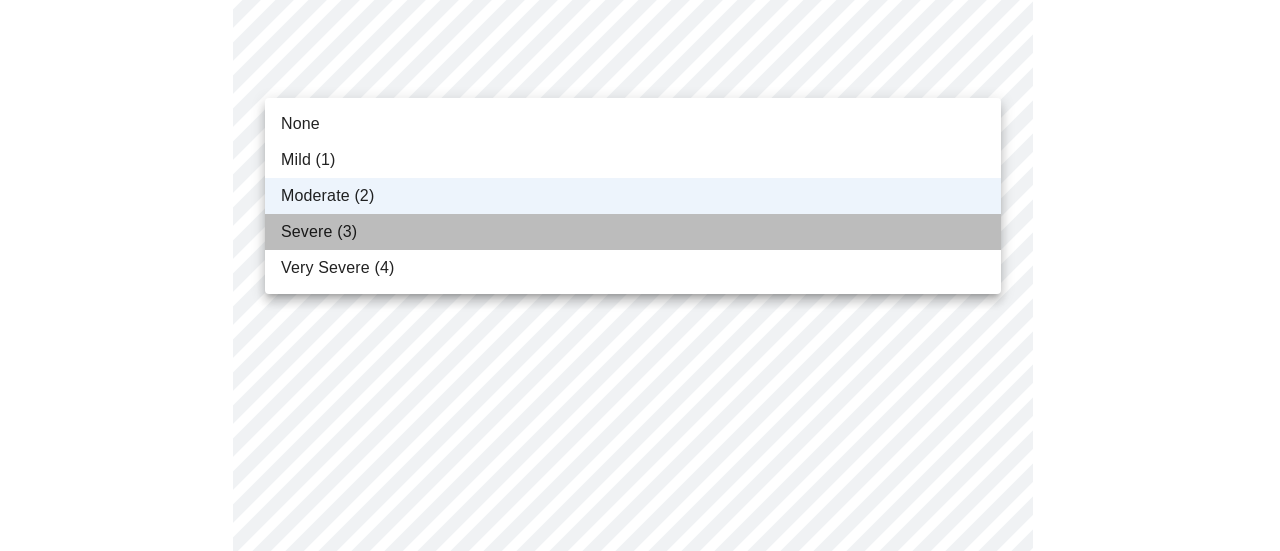 click on "Severe (3)" at bounding box center (319, 232) 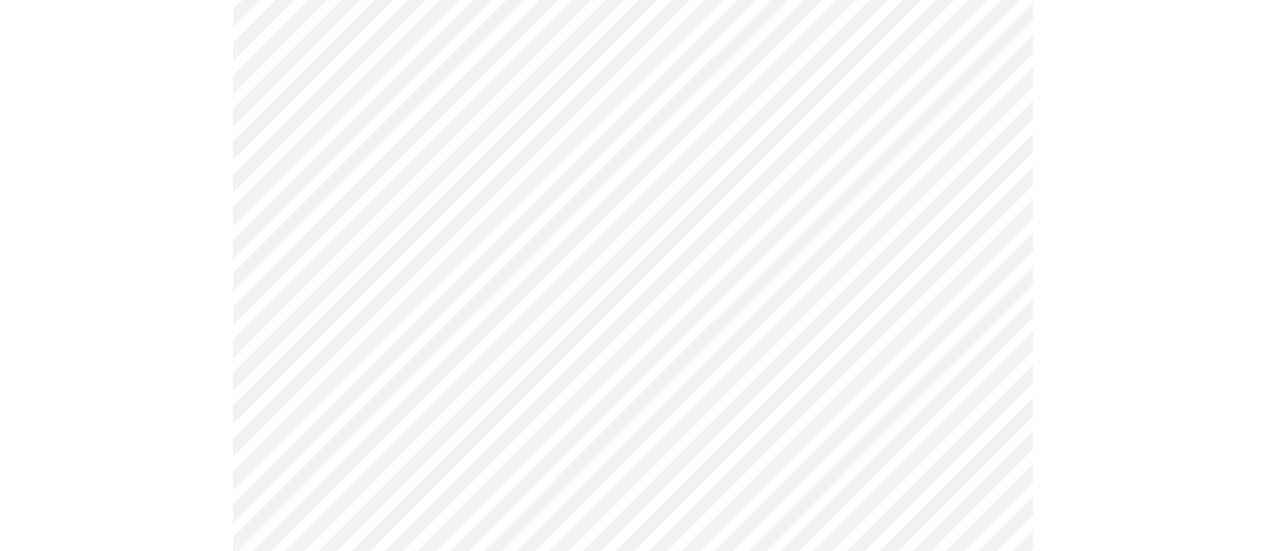 click on "MyMenopauseRx Appointments Messaging Labs Uploads Medications Community Refer a Friend Hi [PERSON_NAME]   Intake Questions for [DATE] 4:00pm-4:20pm 3  /  13 Settings Billing Invoices Log out" at bounding box center (632, 430) 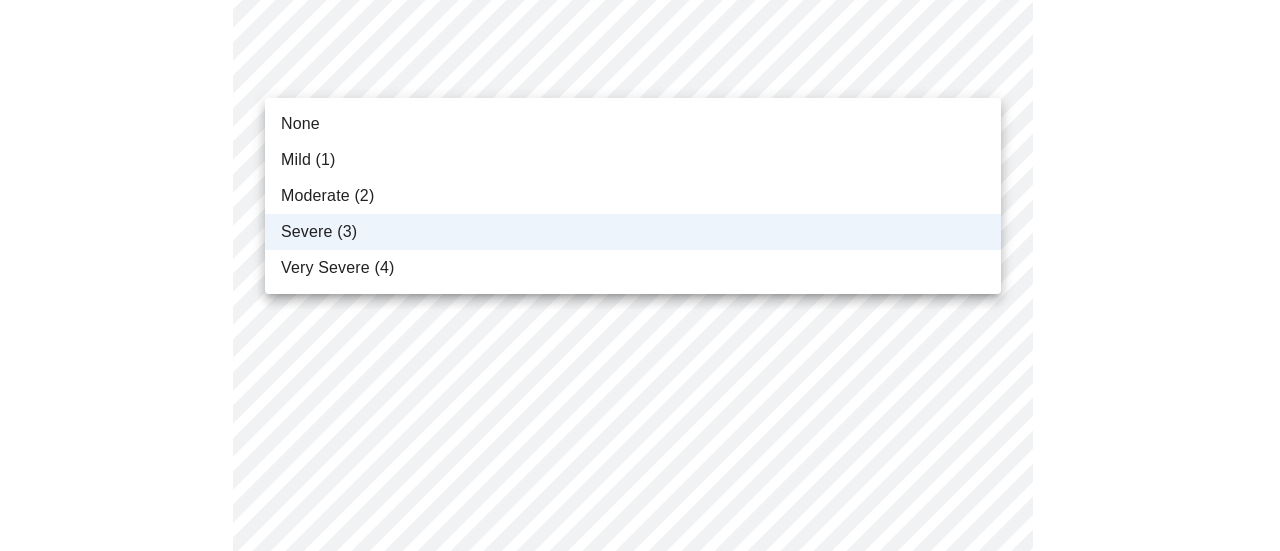 click on "Moderate (2)" at bounding box center [327, 196] 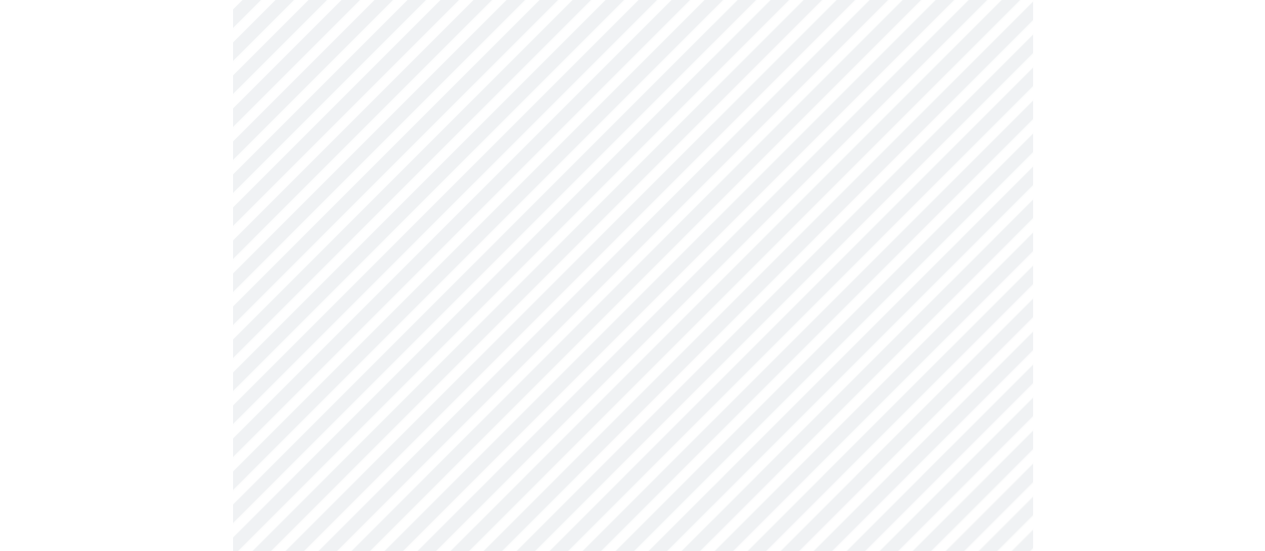 click on "MyMenopauseRx Appointments Messaging Labs Uploads Medications Community Refer a Friend Hi [PERSON_NAME]   Intake Questions for [DATE] 4:00pm-4:20pm 3  /  13 Settings Billing Invoices Log out" at bounding box center (632, 430) 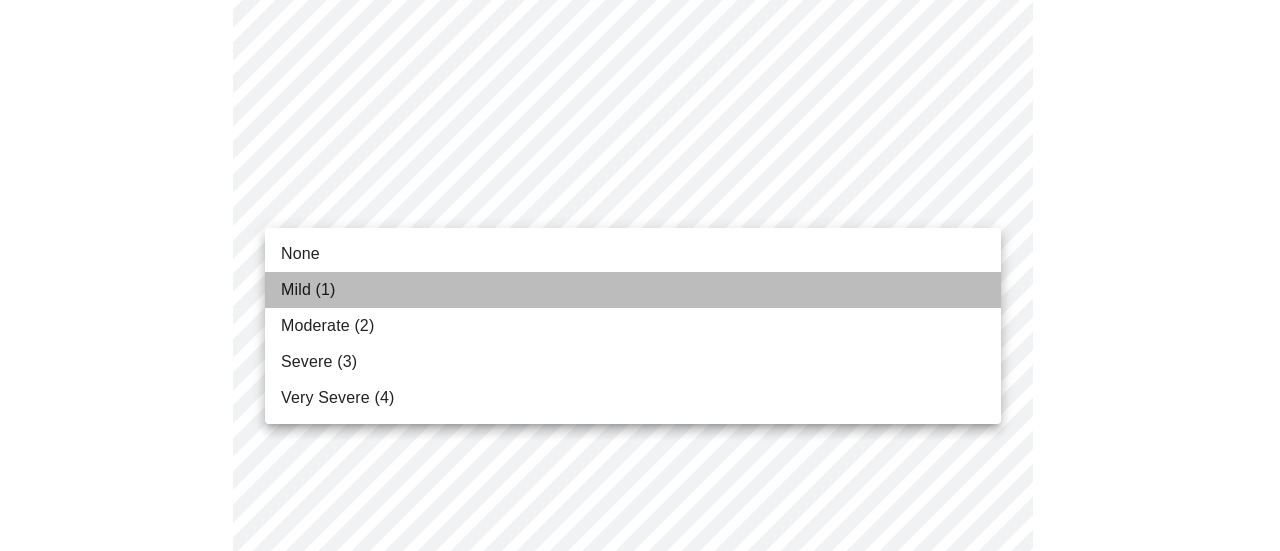 click on "Mild (1)" at bounding box center [308, 290] 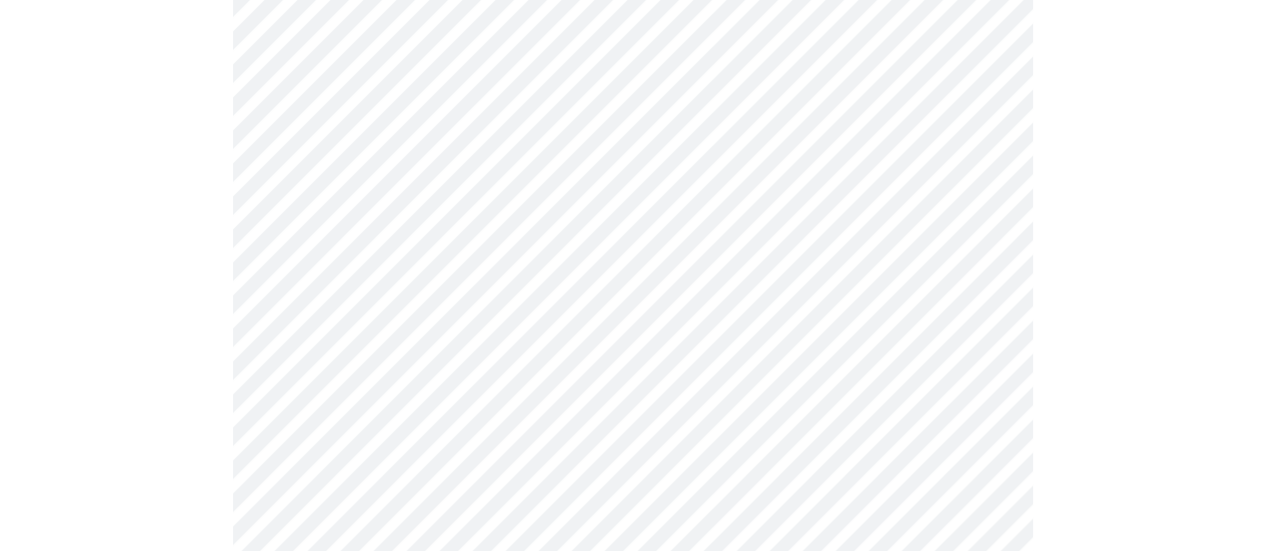scroll, scrollTop: 1000, scrollLeft: 0, axis: vertical 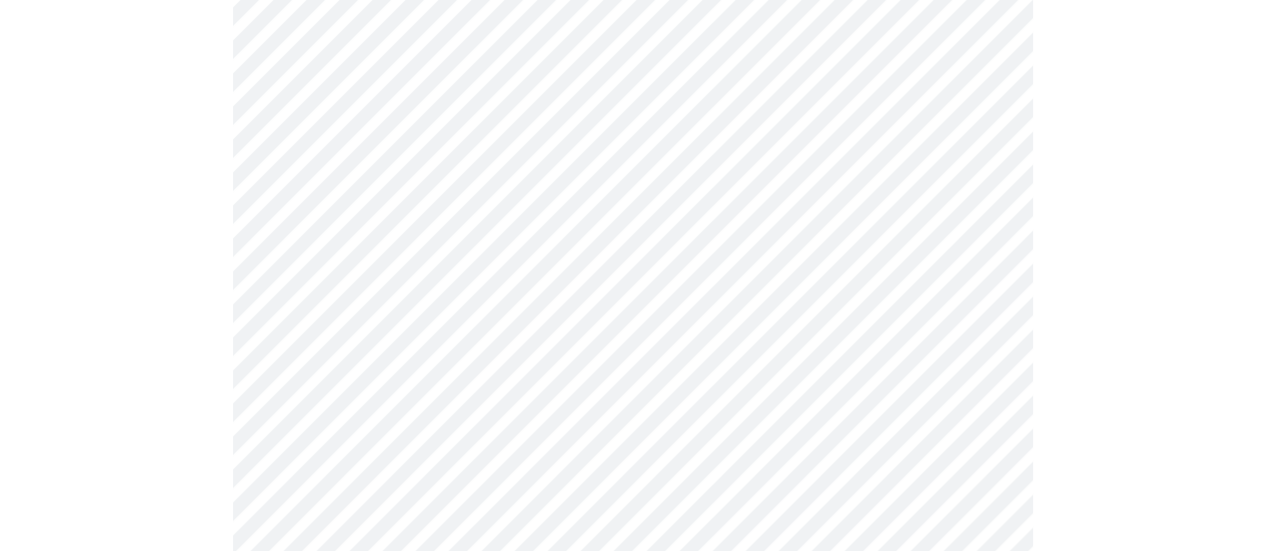 click on "MyMenopauseRx Appointments Messaging Labs Uploads Medications Community Refer a Friend Hi [PERSON_NAME]   Intake Questions for [DATE] 4:00pm-4:20pm 3  /  13 Settings Billing Invoices Log out" at bounding box center [632, 282] 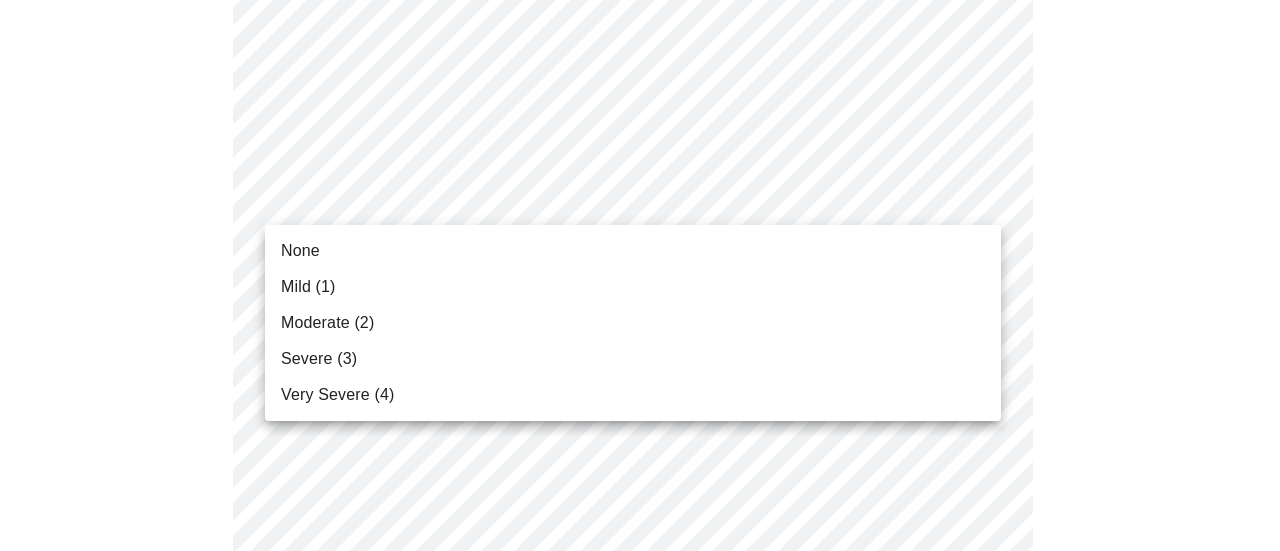 click on "Moderate (2)" at bounding box center [327, 323] 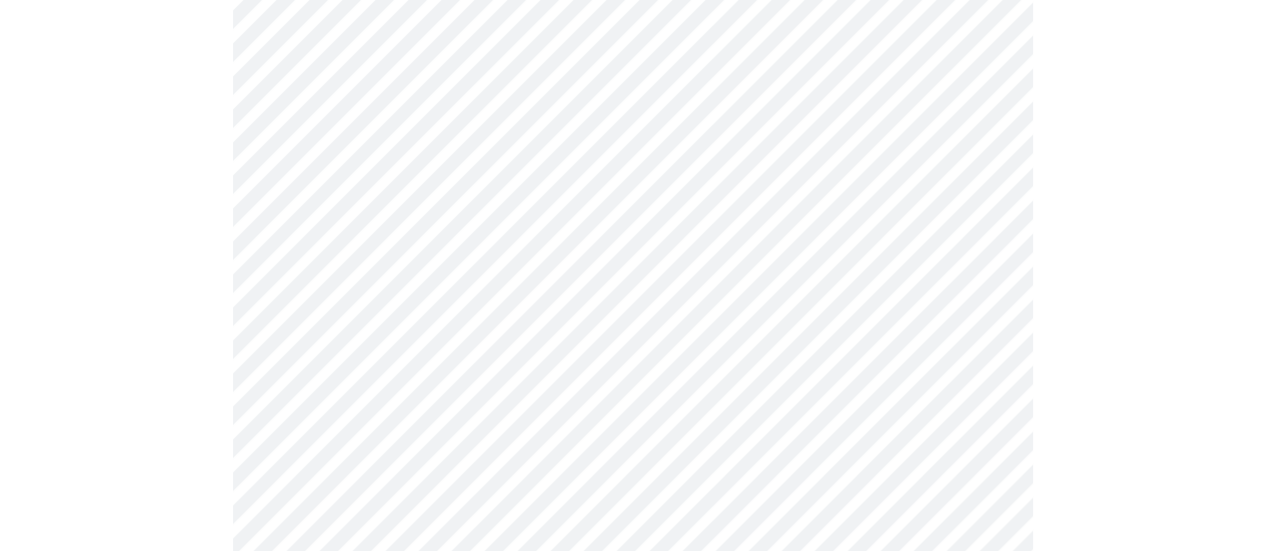 scroll, scrollTop: 1200, scrollLeft: 0, axis: vertical 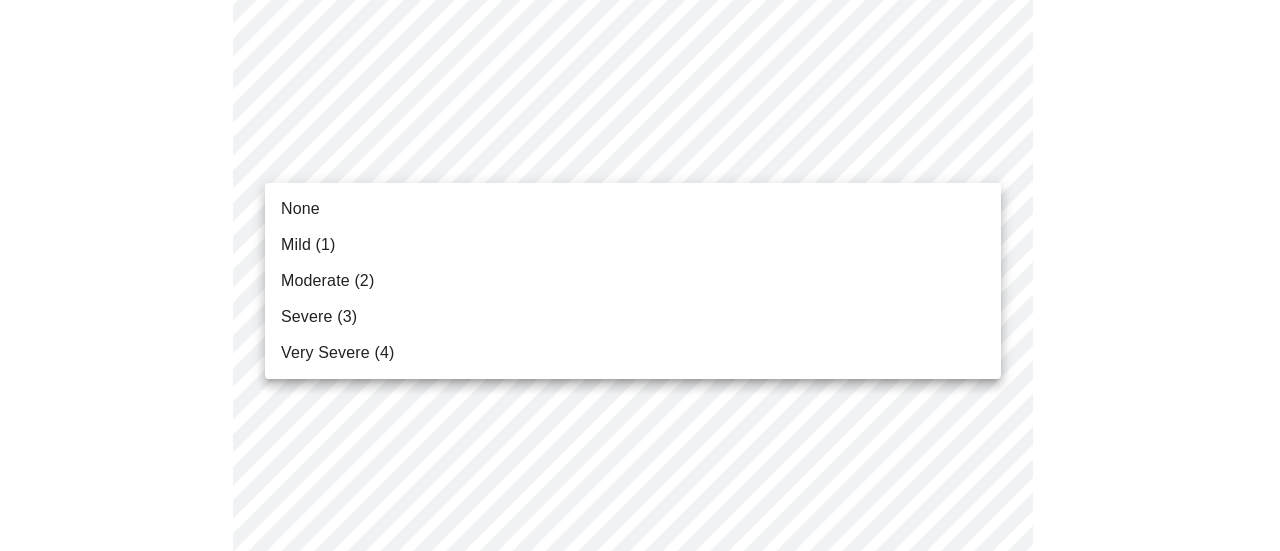 click on "MyMenopauseRx Appointments Messaging Labs Uploads Medications Community Refer a Friend Hi [PERSON_NAME]   Intake Questions for [DATE] 4:00pm-4:20pm 3  /  13 Settings Billing Invoices Log out None Mild (1) Moderate (2) Severe (3) Very Severe (4)" at bounding box center (640, 68) 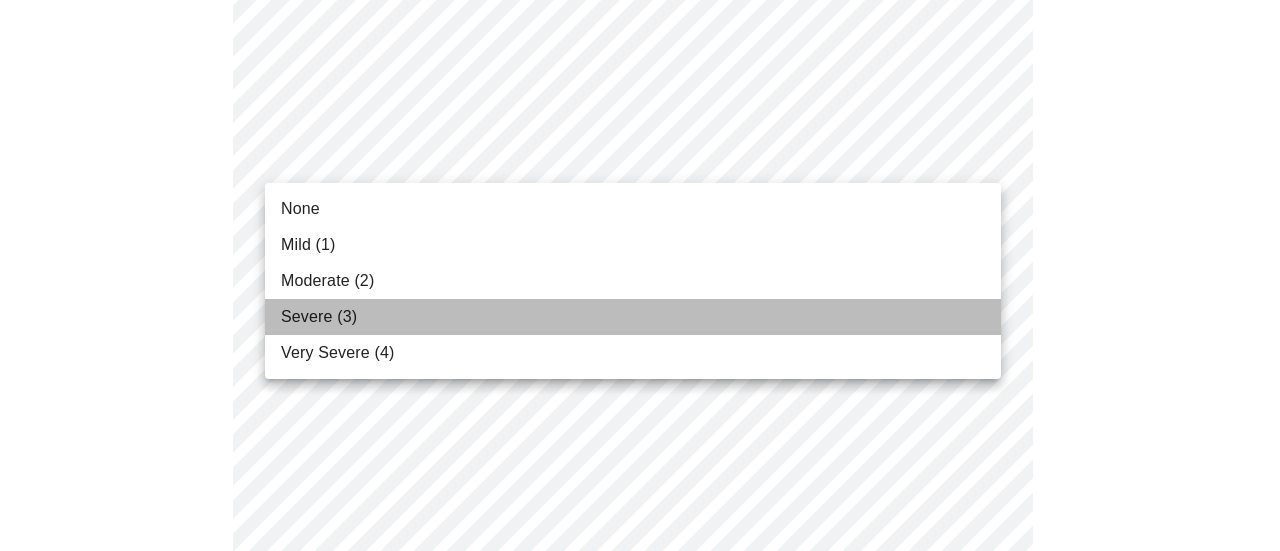 click on "Severe (3)" at bounding box center [319, 317] 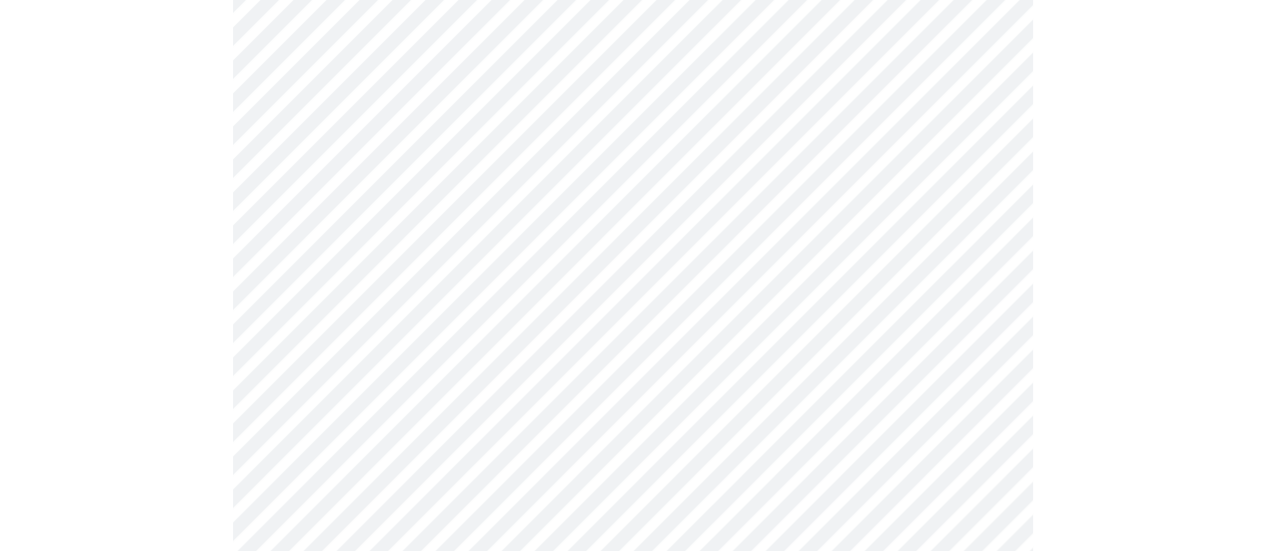 scroll, scrollTop: 1333, scrollLeft: 0, axis: vertical 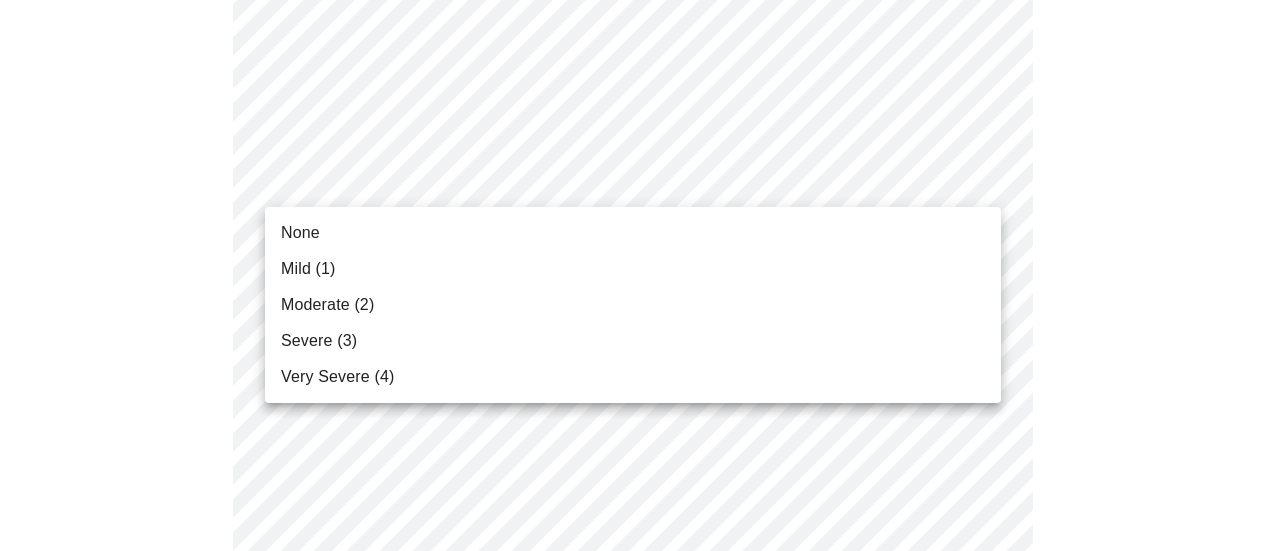 click on "MyMenopauseRx Appointments Messaging Labs Uploads Medications Community Refer a Friend Hi [PERSON_NAME]   Intake Questions for [DATE] 4:00pm-4:20pm 3  /  13 Settings Billing Invoices Log out None Mild (1) Moderate (2) Severe (3) Very Severe (4)" at bounding box center [640, -79] 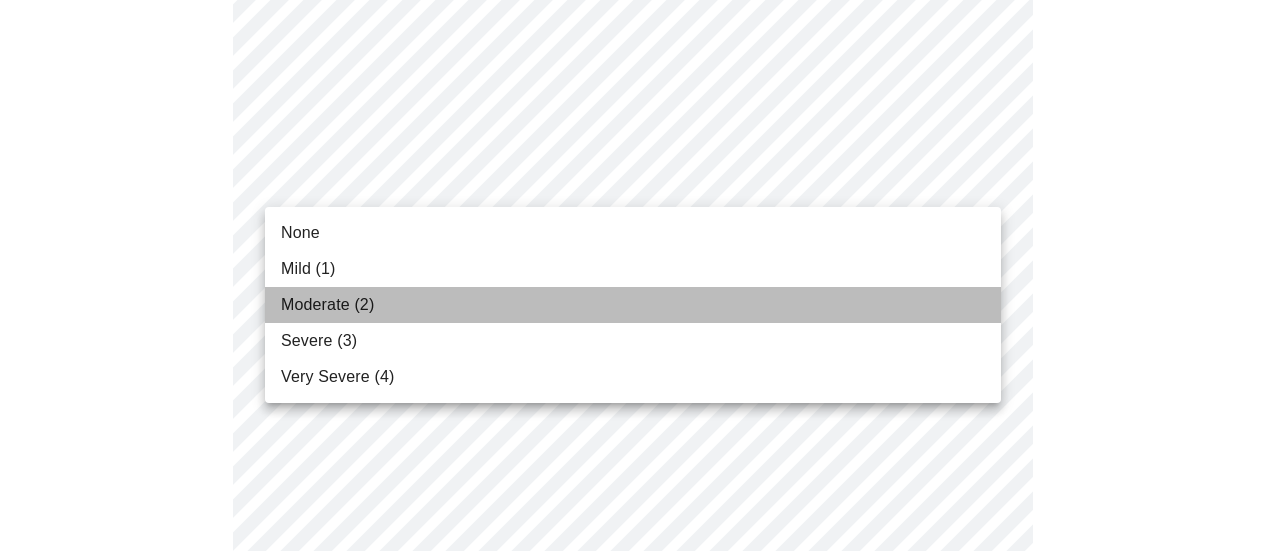 click on "Moderate (2)" at bounding box center (327, 305) 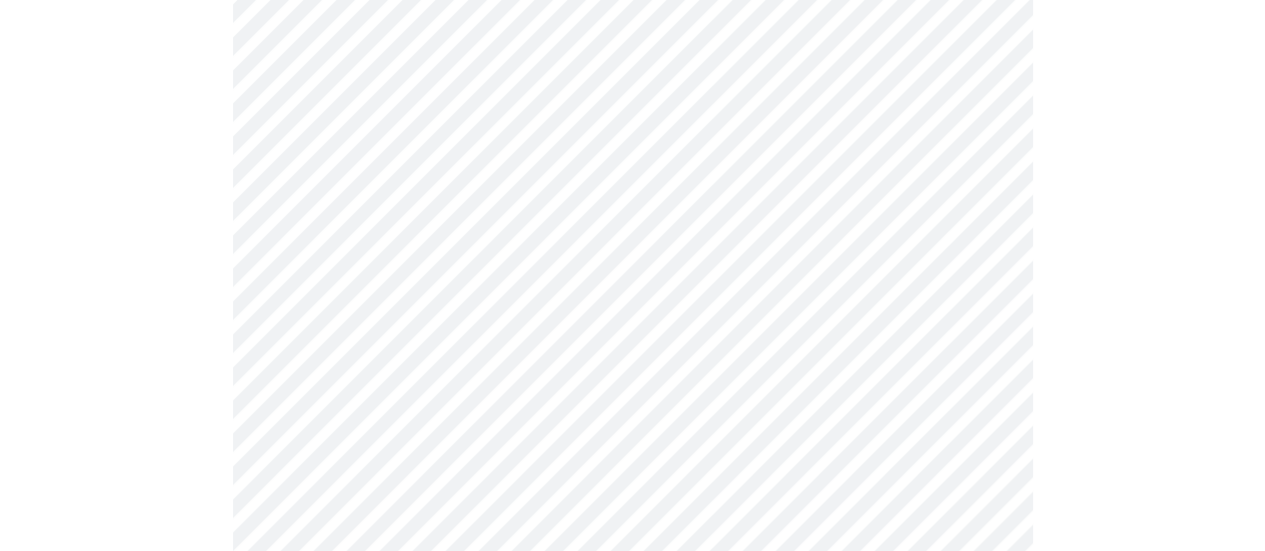 click on "MyMenopauseRx Appointments Messaging Labs Uploads Medications Community Refer a Friend Hi [PERSON_NAME]   Intake Questions for [DATE] 4:00pm-4:20pm 3  /  13 Settings Billing Invoices Log out" at bounding box center (632, -93) 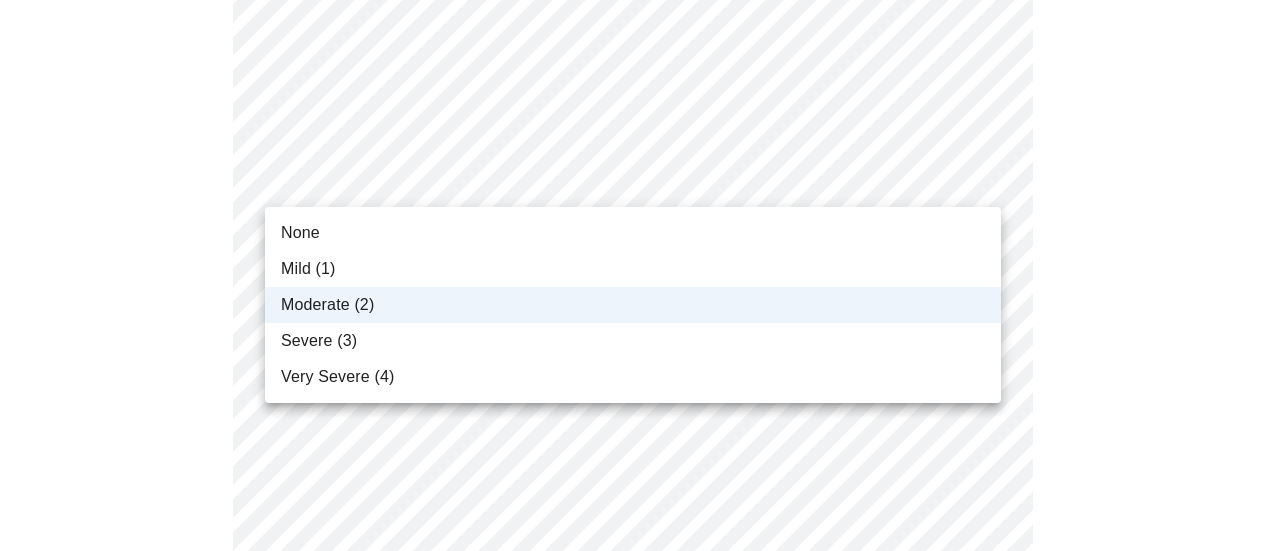 click on "Severe (3)" at bounding box center [319, 341] 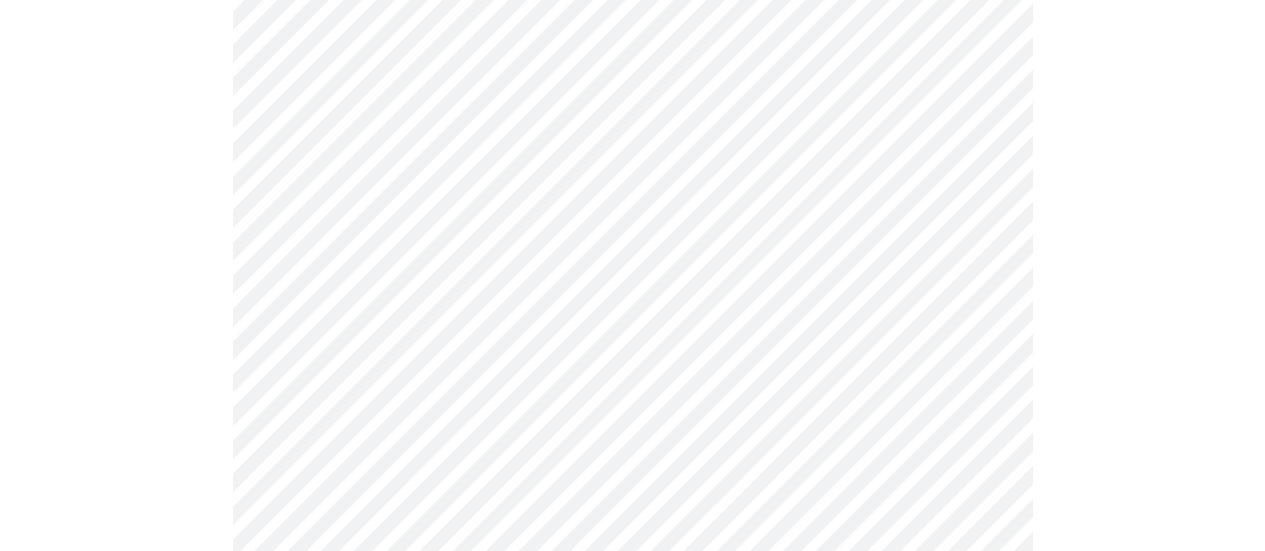 scroll, scrollTop: 1533, scrollLeft: 0, axis: vertical 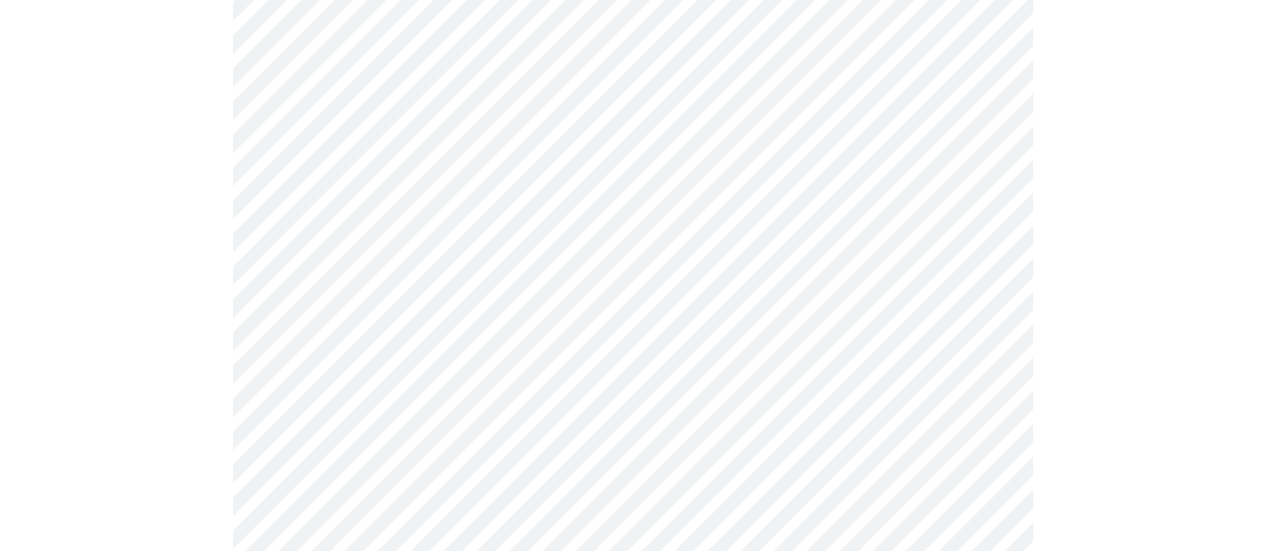 click on "MyMenopauseRx Appointments Messaging Labs Uploads Medications Community Refer a Friend Hi [PERSON_NAME]   Intake Questions for [DATE] 4:00pm-4:20pm 3  /  13 Settings Billing Invoices Log out" at bounding box center (632, -293) 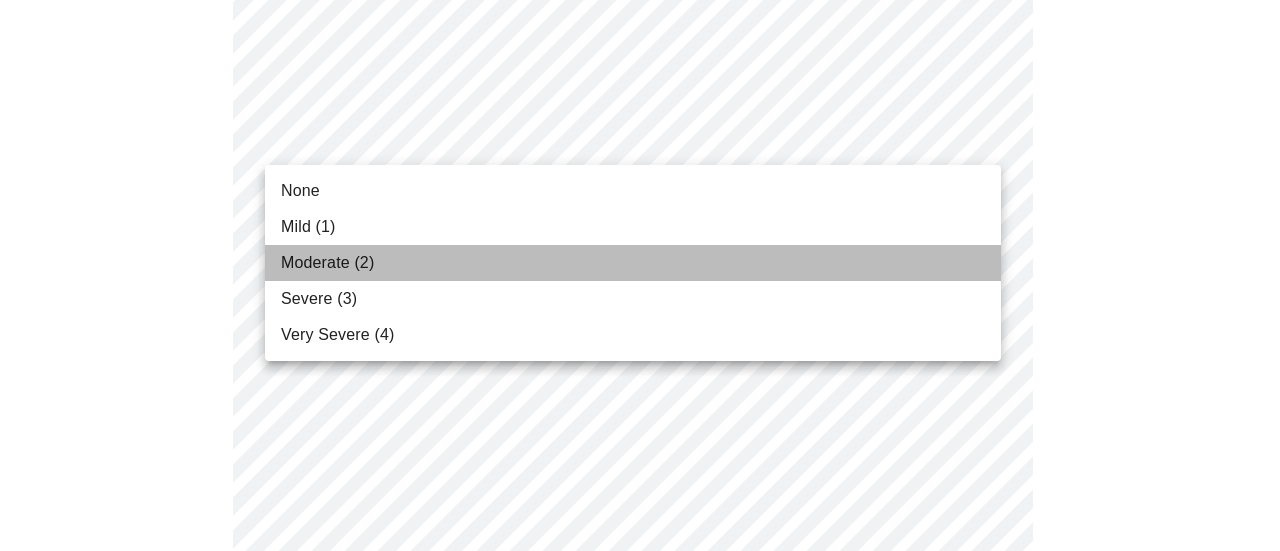 click on "Moderate (2)" at bounding box center [327, 263] 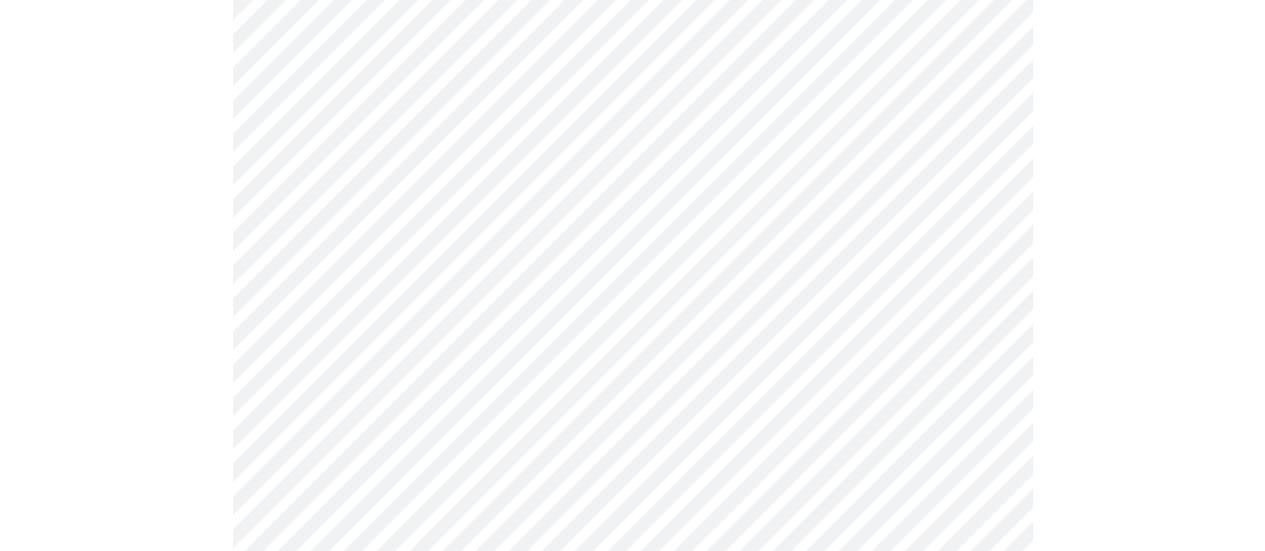 scroll, scrollTop: 1733, scrollLeft: 0, axis: vertical 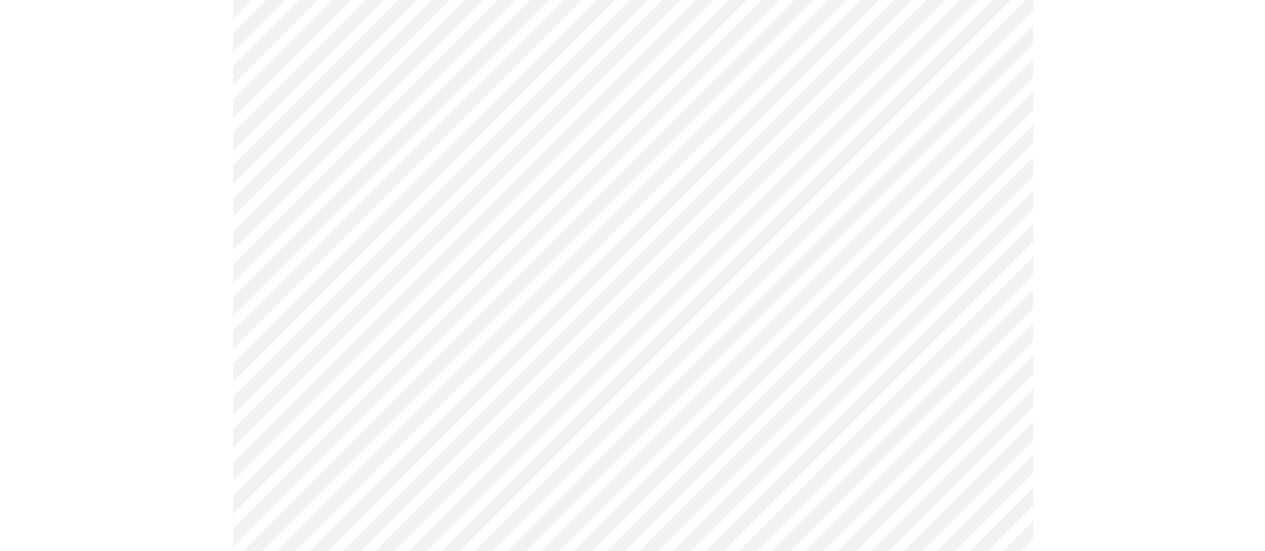 click on "MyMenopauseRx Appointments Messaging Labs Uploads Medications Community Refer a Friend Hi [PERSON_NAME]   Intake Questions for [DATE] 4:00pm-4:20pm 3  /  13 Settings Billing Invoices Log out" at bounding box center [632, -507] 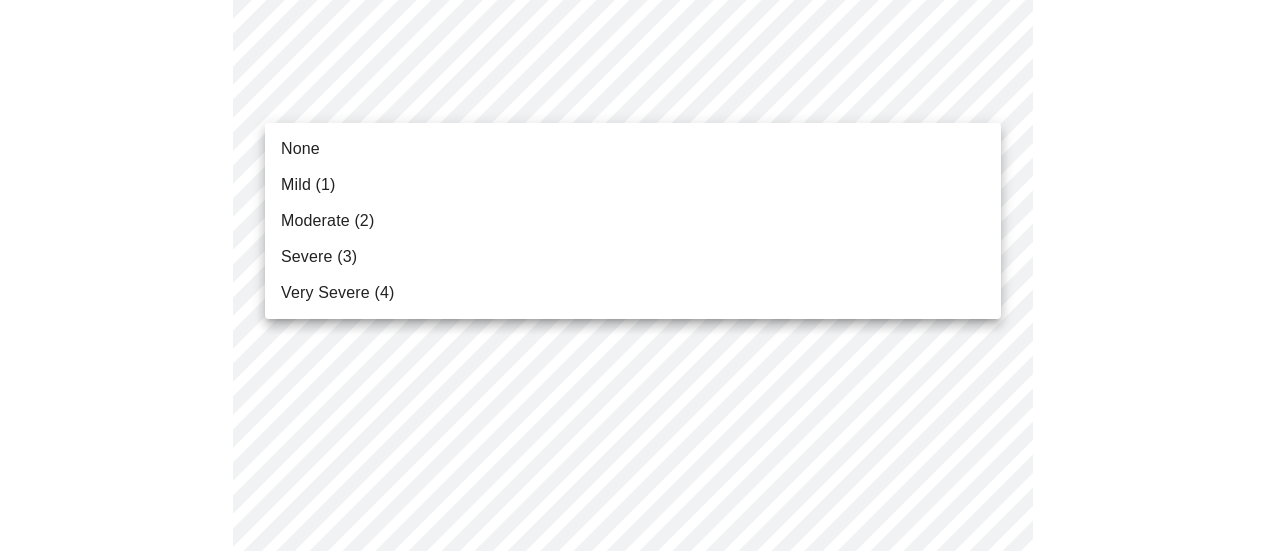 click on "Moderate (2)" at bounding box center (327, 221) 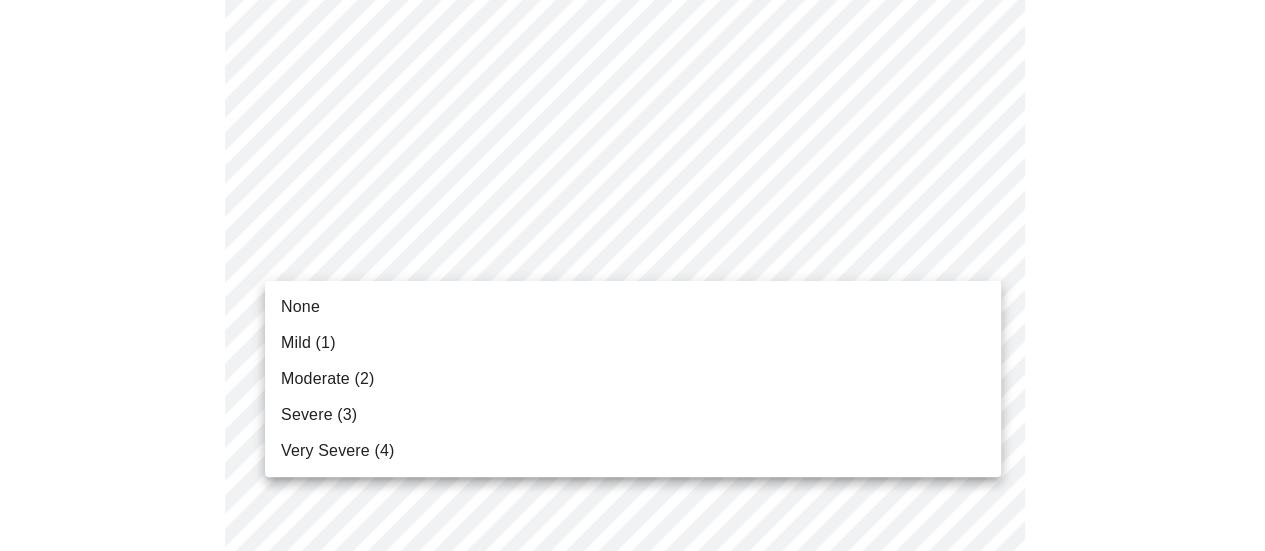 click on "MyMenopauseRx Appointments Messaging Labs Uploads Medications Community Refer a Friend Hi [PERSON_NAME]   Intake Questions for [DATE] 4:00pm-4:20pm 3  /  13 Settings Billing Invoices Log out None Mild (1) Moderate (2) Severe (3) Very Severe (4)" at bounding box center (632, -521) 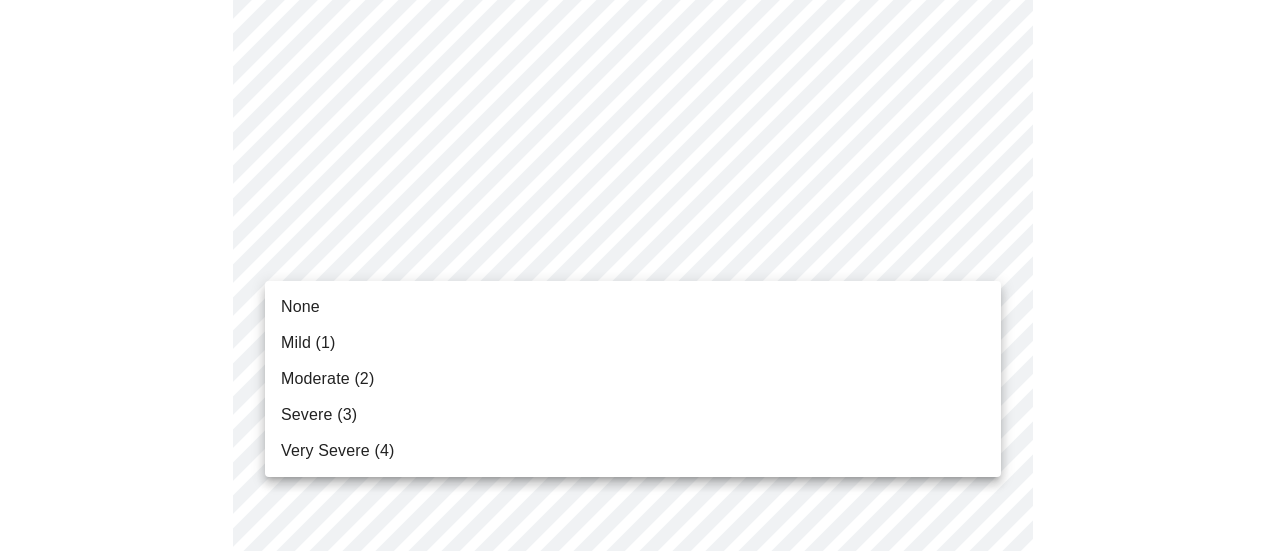 click on "Mild (1)" at bounding box center (308, 343) 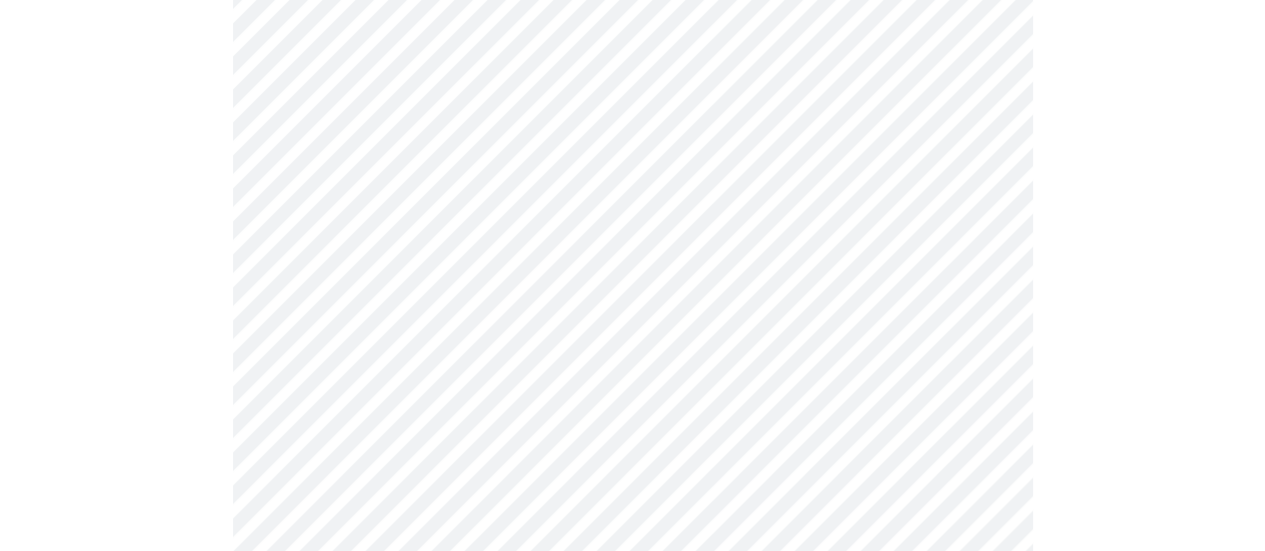 scroll, scrollTop: 1000, scrollLeft: 0, axis: vertical 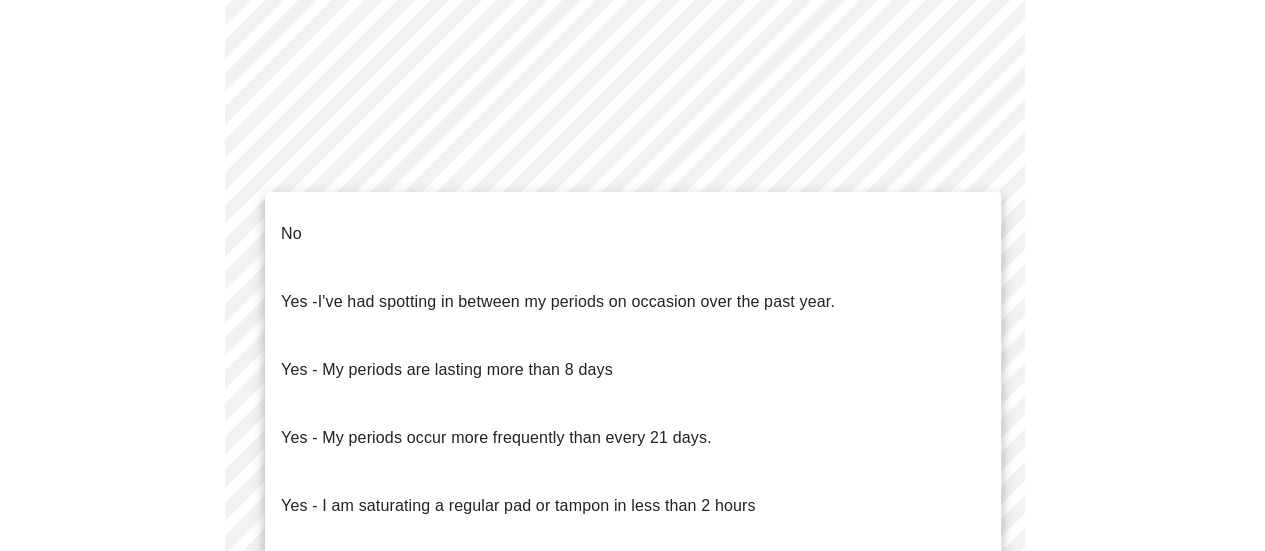 click on "MyMenopauseRx Appointments Messaging Labs Uploads Medications Community Refer a Friend Hi [PERSON_NAME]   Intake Questions for [DATE] 4:00pm-4:20pm 4  /  13 Settings Billing Invoices Log out No
Yes -  I've had spotting in between my periods on occasion over the past year.
Yes - My periods are lasting more than 8 days
Yes - My periods occur more frequently than every 21 days.
Yes - I am saturating a regular pad or tampon in less than 2 hours
Yes - I had bleeding or spotting (even a tinge) after going 12 months without a period" at bounding box center [632, -33] 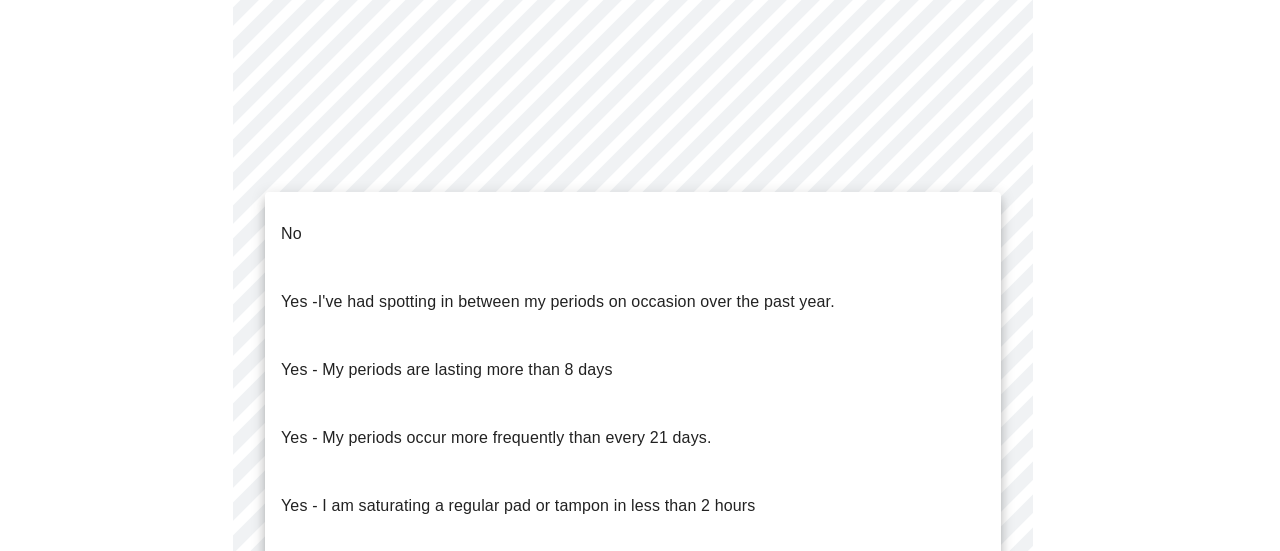 click on "No" at bounding box center (633, 234) 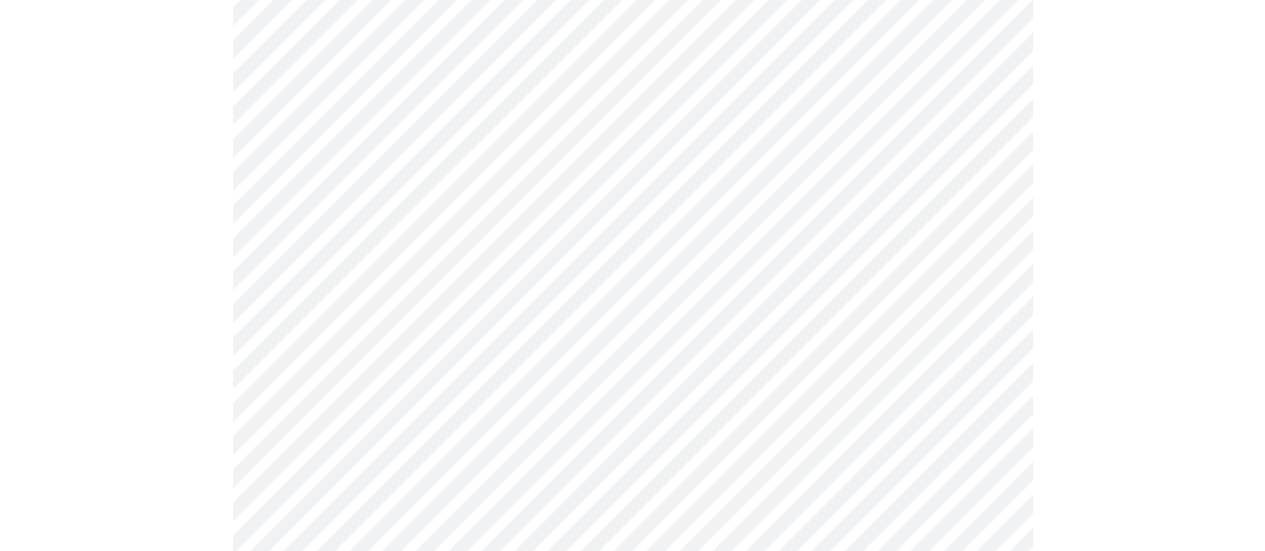 click on "MyMenopauseRx Appointments Messaging Labs Uploads Medications Community Refer a Friend Hi [PERSON_NAME]   Intake Questions for [DATE] 4:00pm-4:20pm 4  /  13 Settings Billing Invoices Log out" at bounding box center (632, -39) 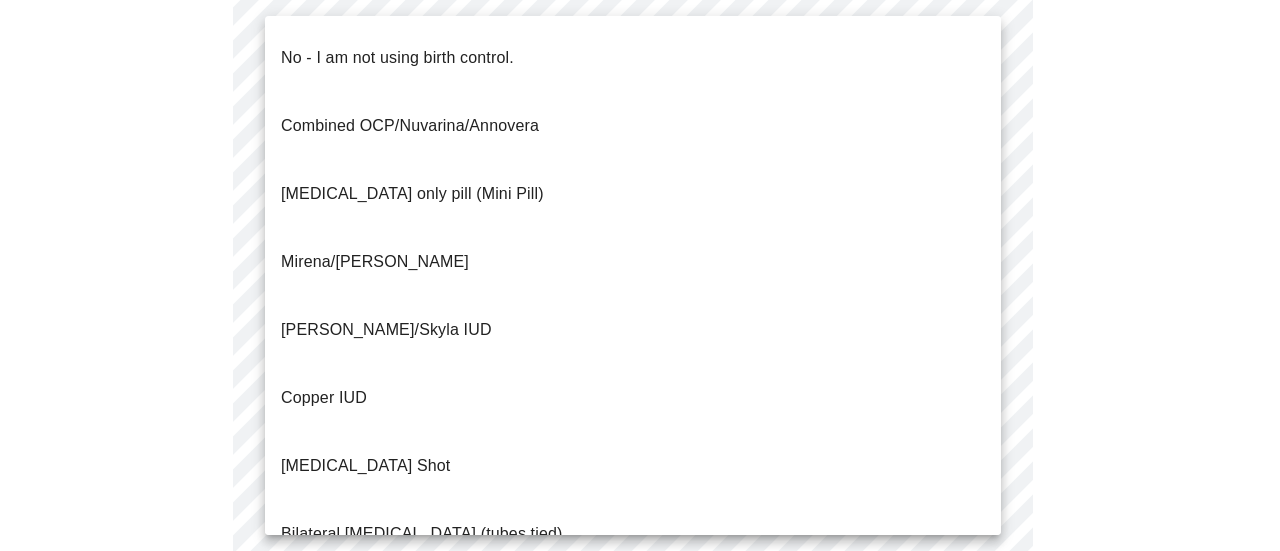 click on "Parnter had [MEDICAL_DATA]" at bounding box center (391, 602) 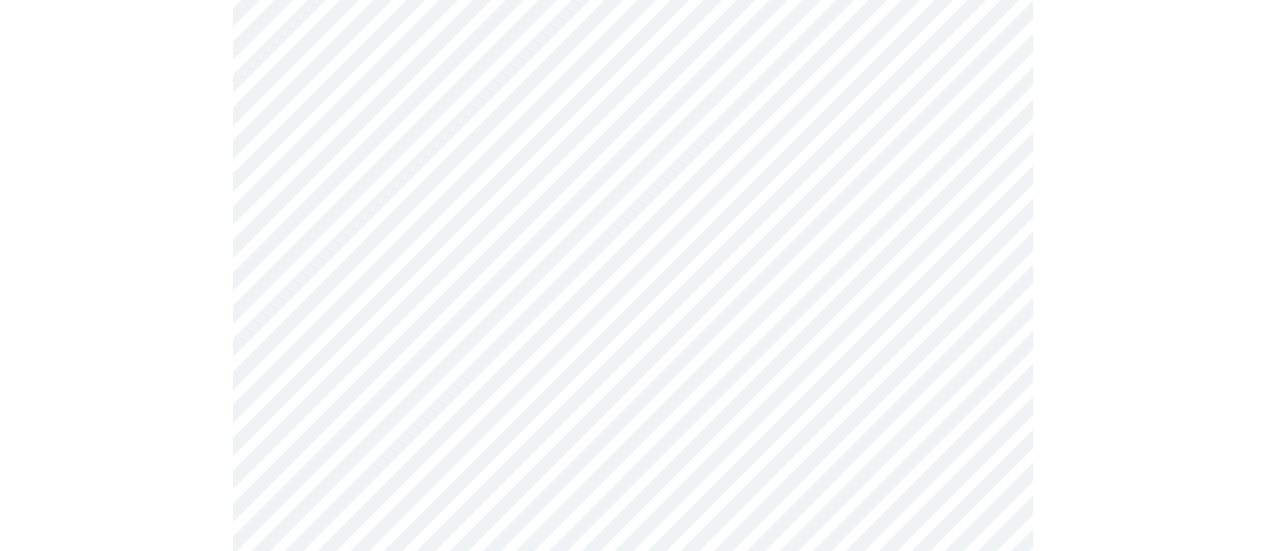 scroll, scrollTop: 1200, scrollLeft: 0, axis: vertical 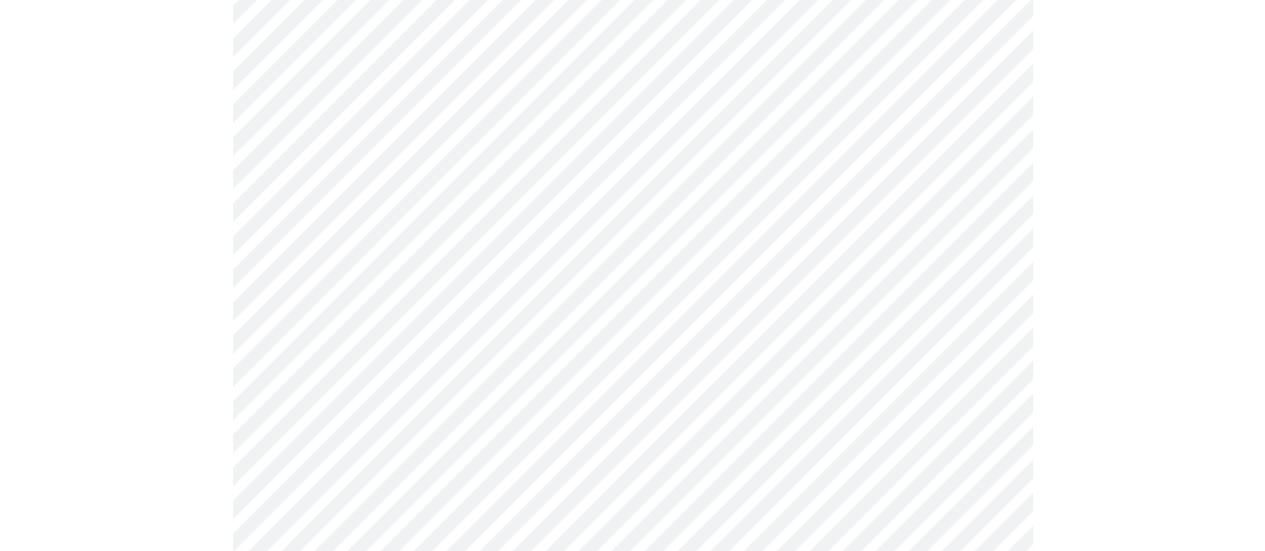 click on "MyMenopauseRx Appointments Messaging Labs Uploads Medications Community Refer a Friend Hi [PERSON_NAME]   Intake Questions for [DATE] 4:00pm-4:20pm 4  /  13 Settings Billing Invoices Log out" at bounding box center [632, -245] 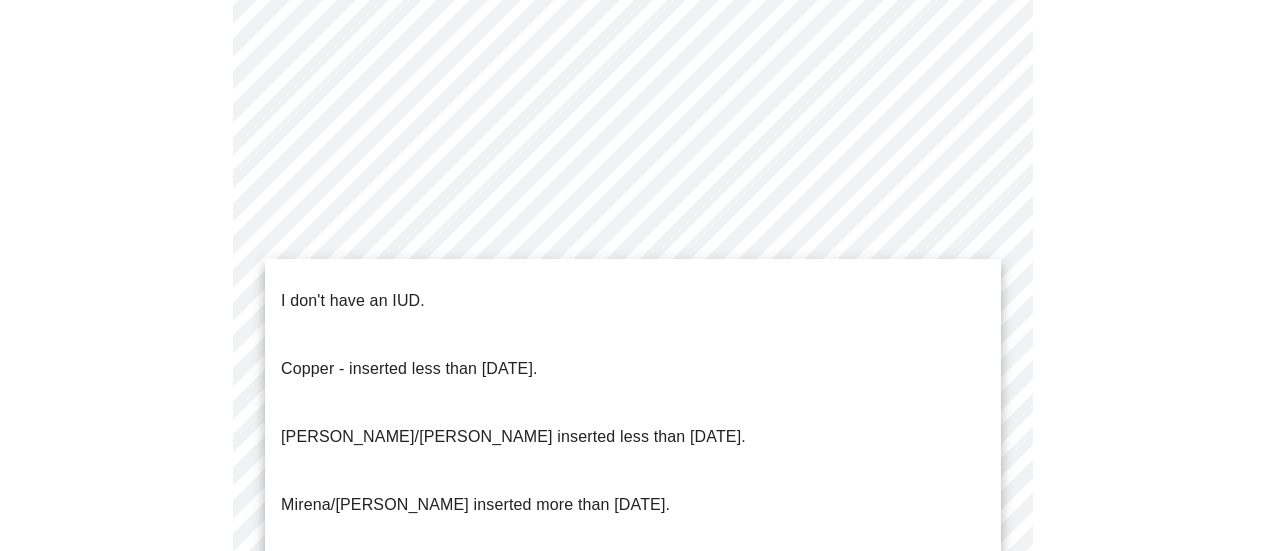 click on "I don't have an IUD." at bounding box center [353, 301] 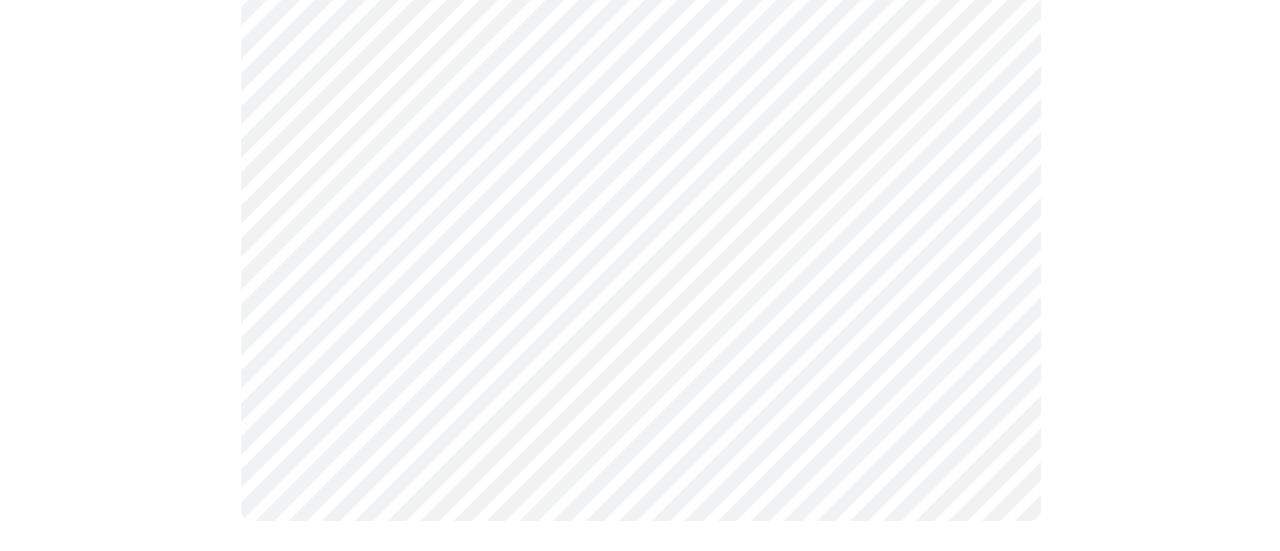scroll, scrollTop: 1331, scrollLeft: 0, axis: vertical 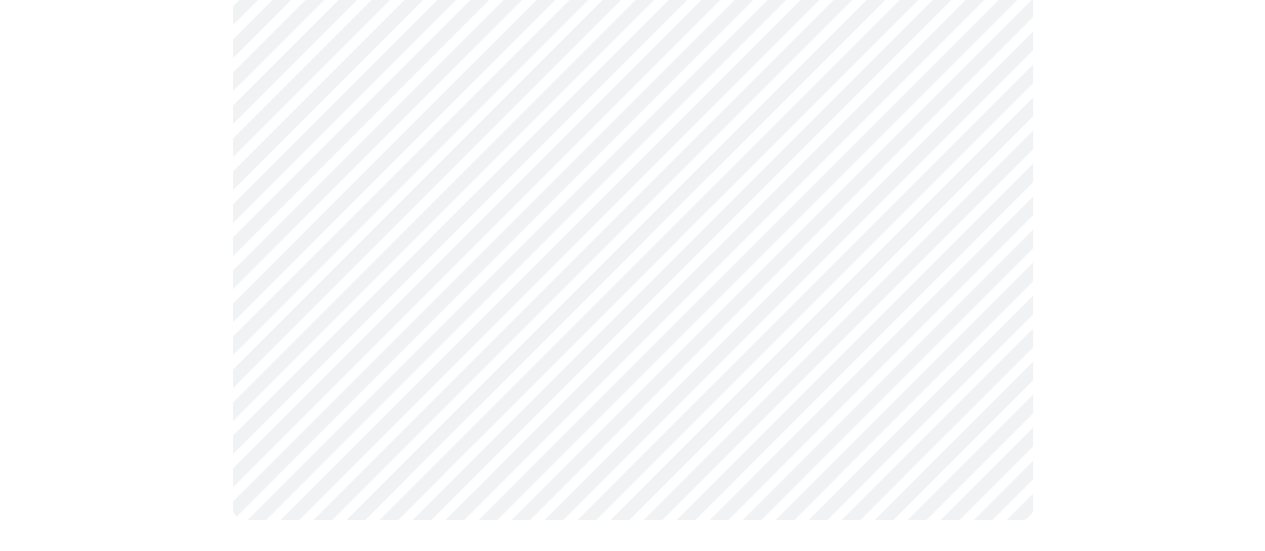 click on "MyMenopauseRx Appointments Messaging Labs Uploads Medications Community Refer a Friend Hi [PERSON_NAME]   Intake Questions for [DATE] 4:00pm-4:20pm 4  /  13 Settings Billing Invoices Log out" at bounding box center (632, -382) 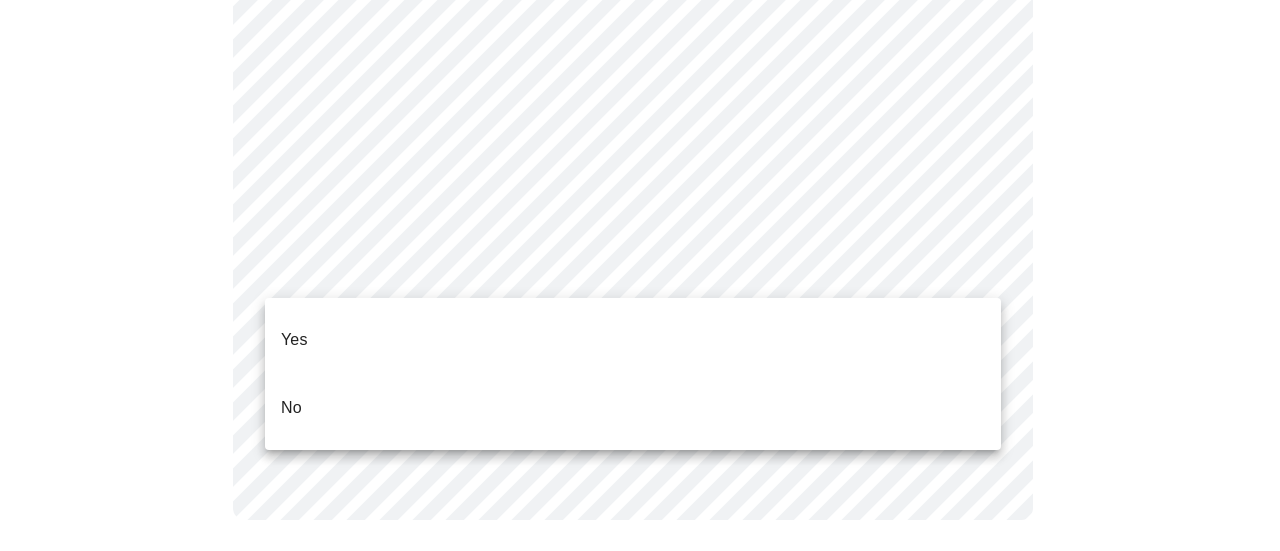 click on "Yes" at bounding box center [294, 340] 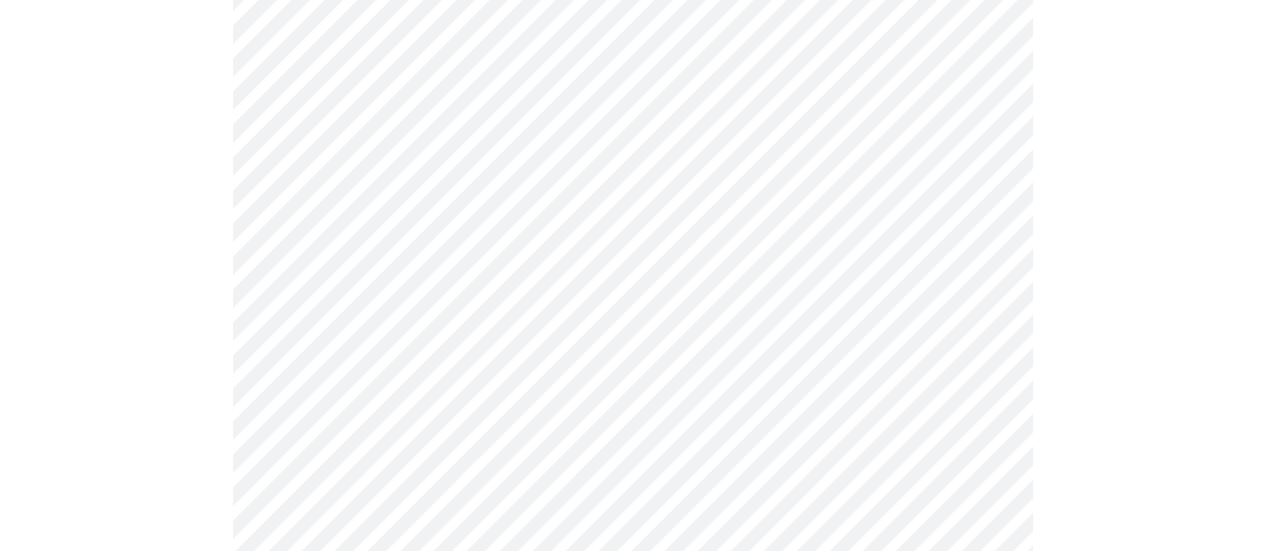 scroll, scrollTop: 333, scrollLeft: 0, axis: vertical 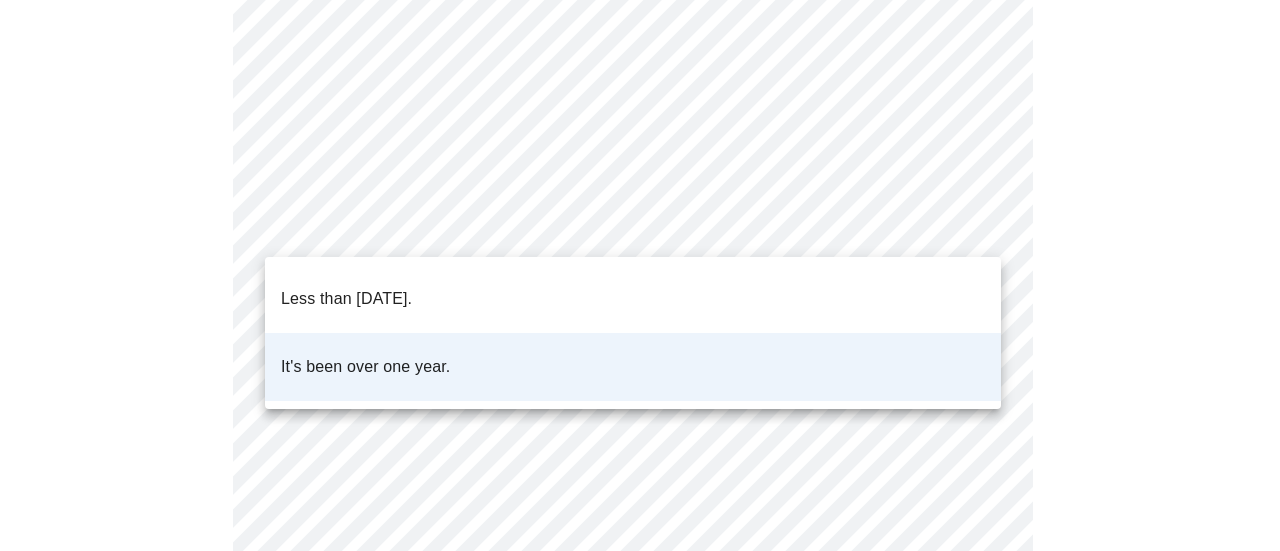 click on "MyMenopauseRx Appointments Messaging Labs Uploads Medications Community Refer a Friend Hi [PERSON_NAME]   Intake Questions for [DATE] 4:00pm-4:20pm 5  /  13 Settings Billing Invoices Log out Less than [DATE].
It's been over one year." at bounding box center (640, 335) 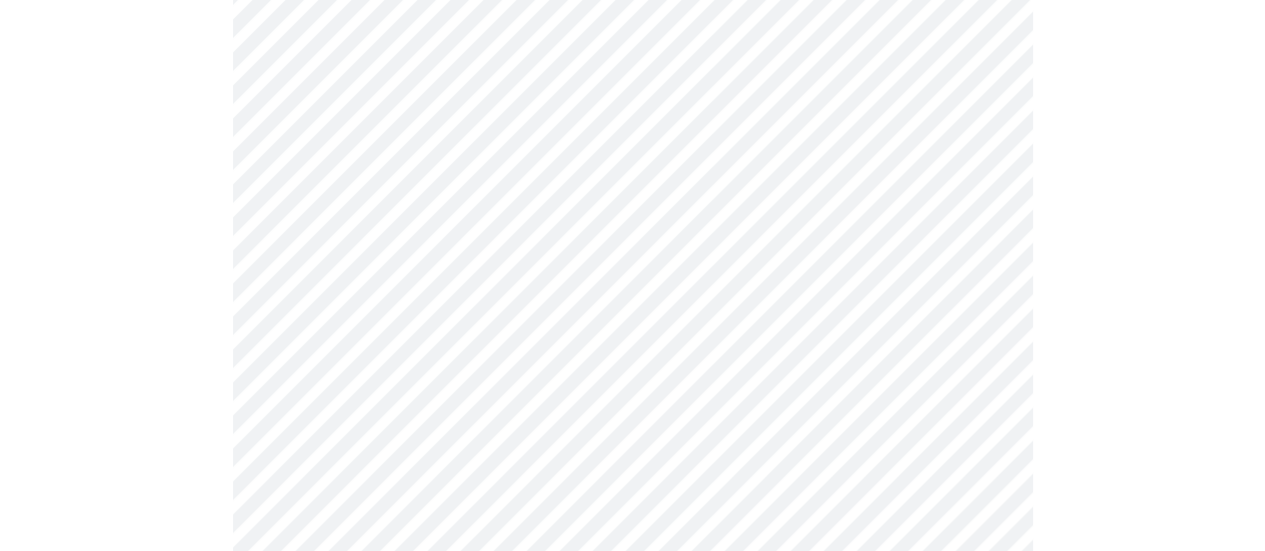 scroll, scrollTop: 5266, scrollLeft: 0, axis: vertical 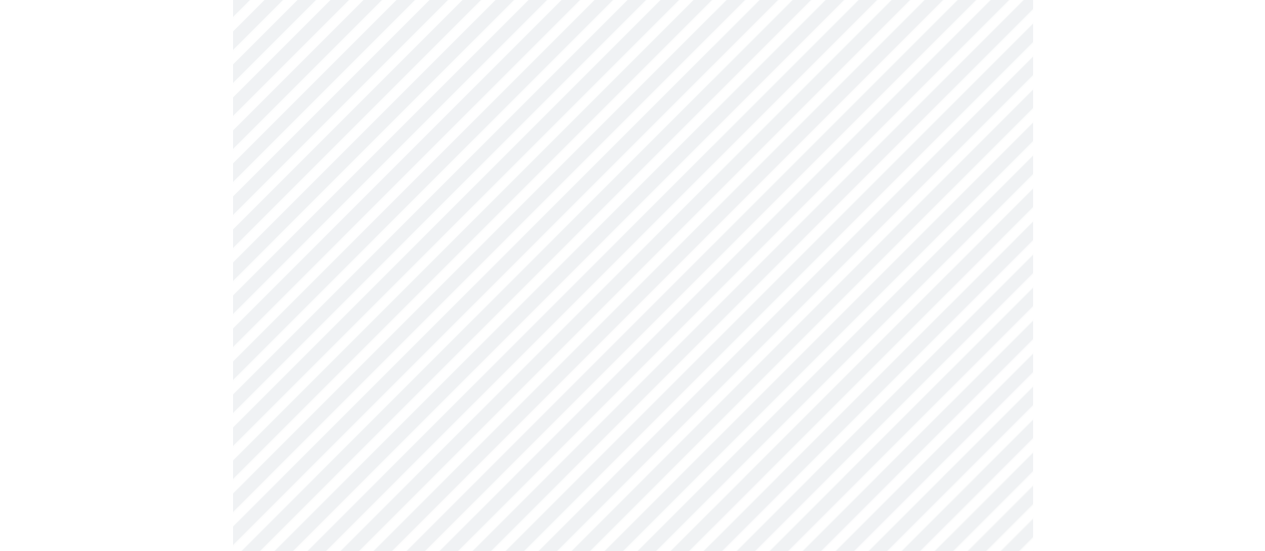 click on "MyMenopauseRx Appointments Messaging Labs Uploads Medications Community Refer a Friend Hi [PERSON_NAME]   Intake Questions for [DATE] 4:00pm-4:20pm 7  /  13 Settings Billing Invoices Log out" at bounding box center (632, -2070) 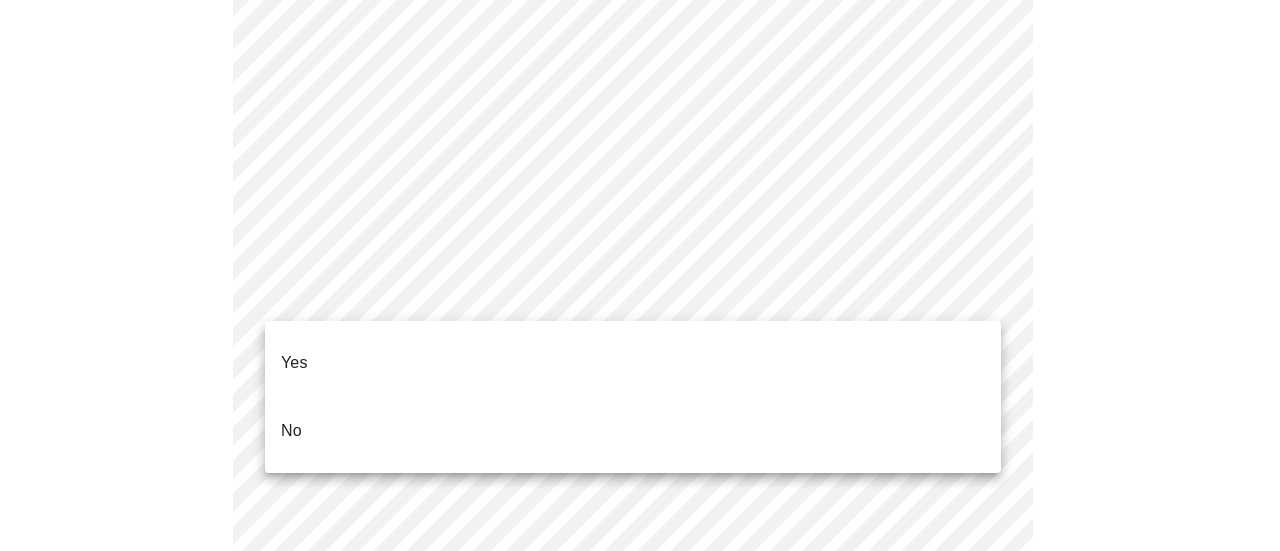 click on "No" at bounding box center [291, 431] 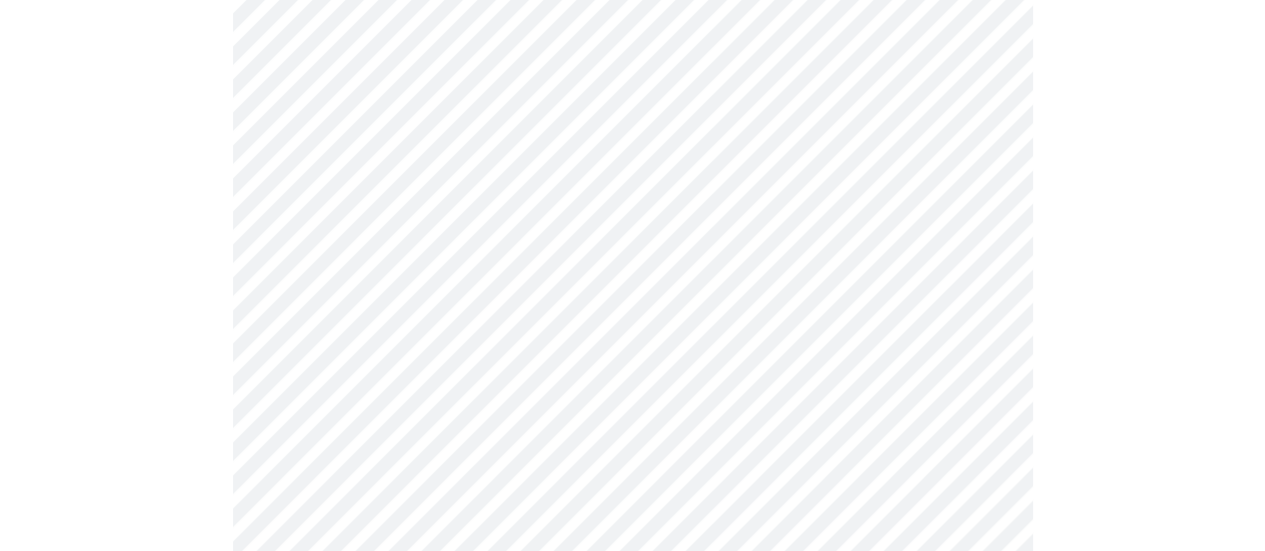 scroll, scrollTop: 5466, scrollLeft: 0, axis: vertical 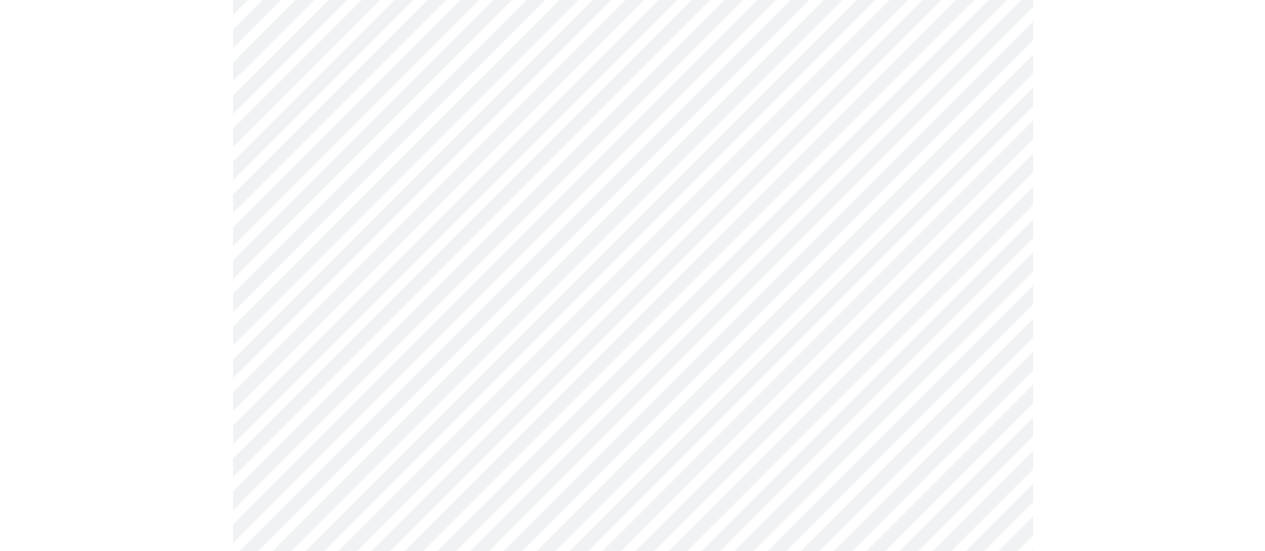 click at bounding box center [632, -2193] 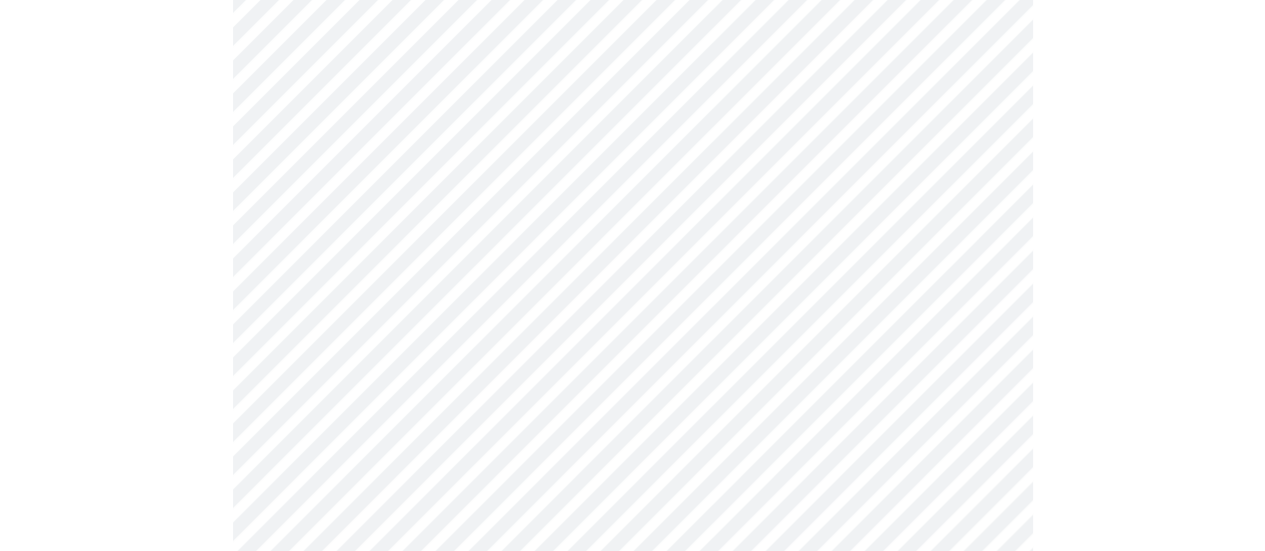 click at bounding box center [632, -2327] 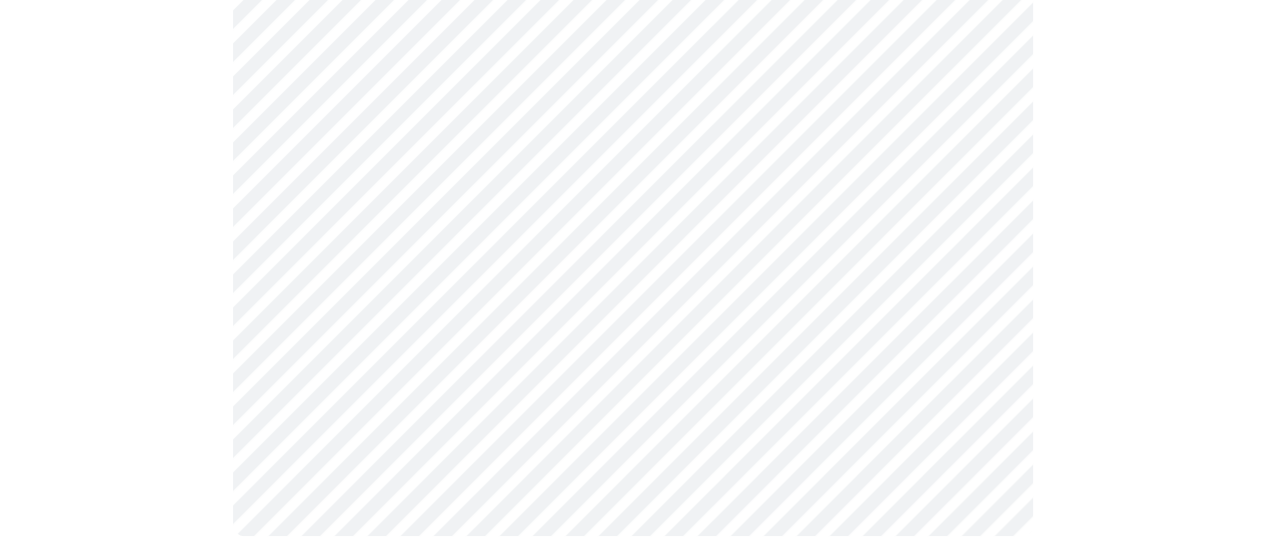 scroll, scrollTop: 980, scrollLeft: 0, axis: vertical 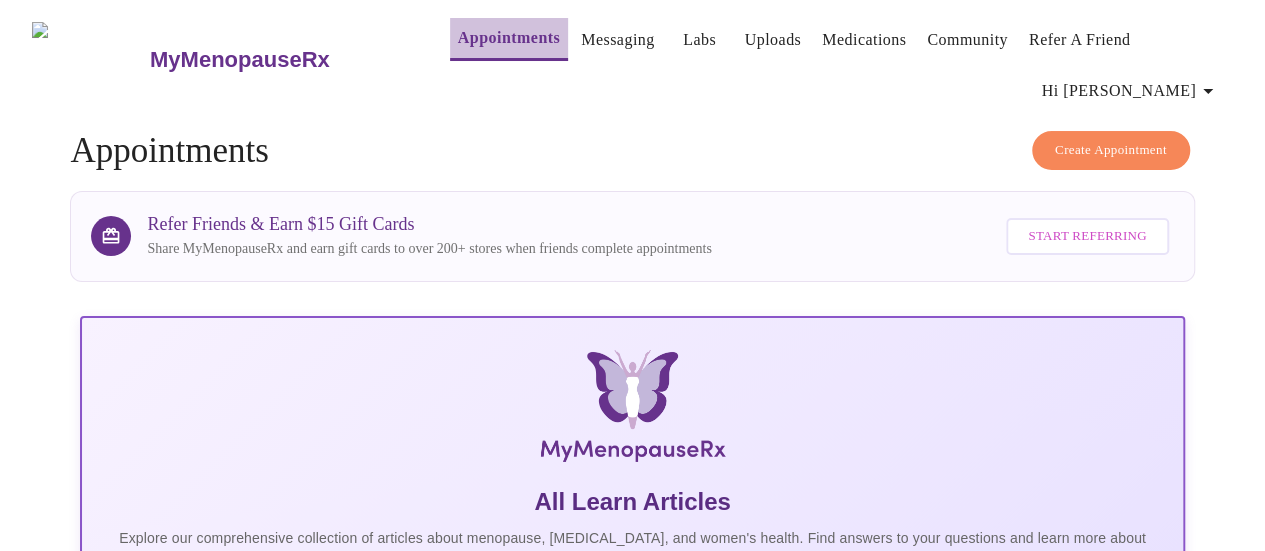 click on "Appointments" at bounding box center (509, 38) 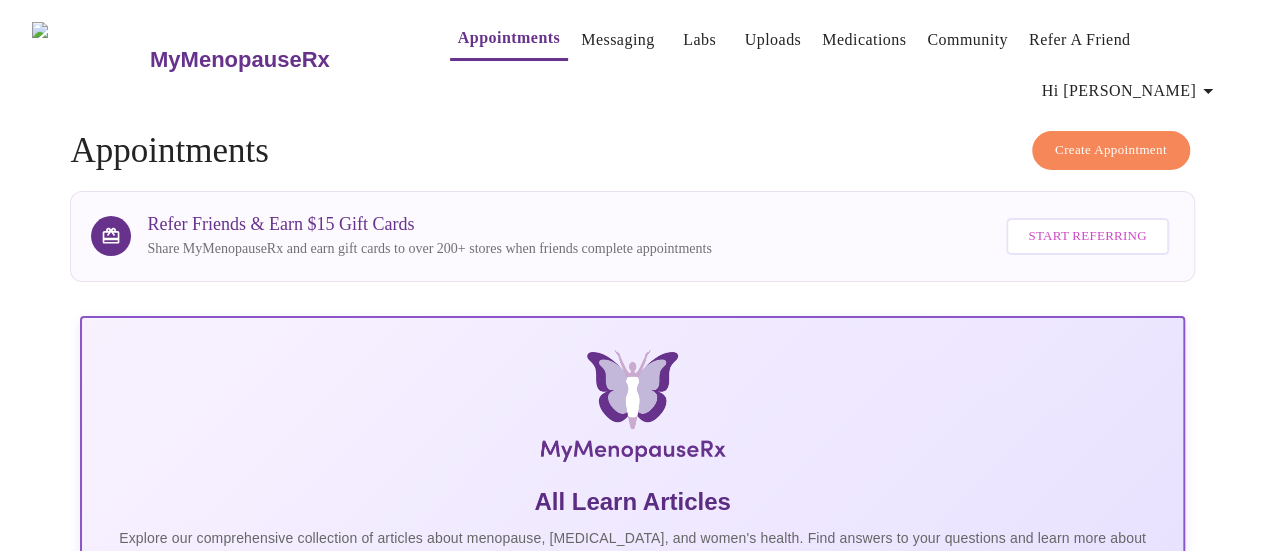 click on "Messaging" at bounding box center (617, 40) 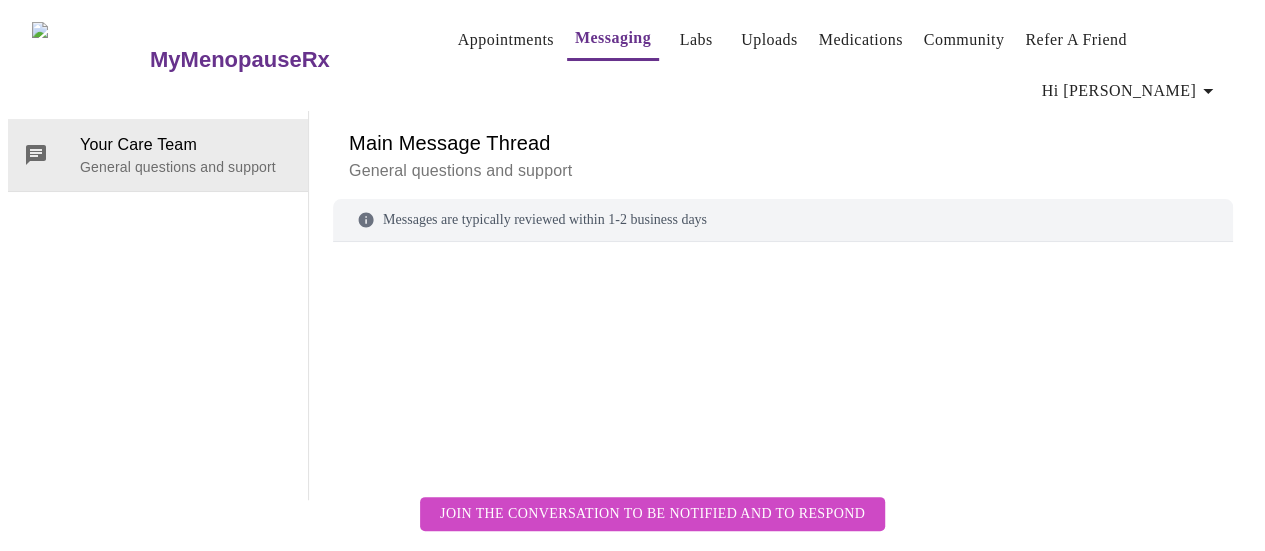 scroll, scrollTop: 102, scrollLeft: 0, axis: vertical 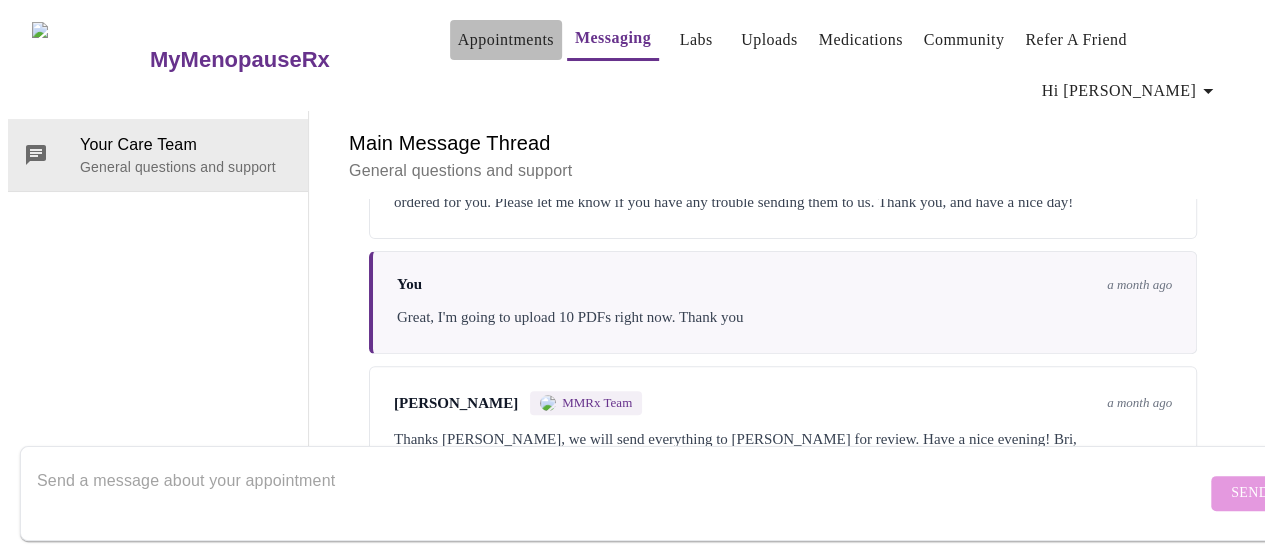 click on "Appointments" at bounding box center [506, 40] 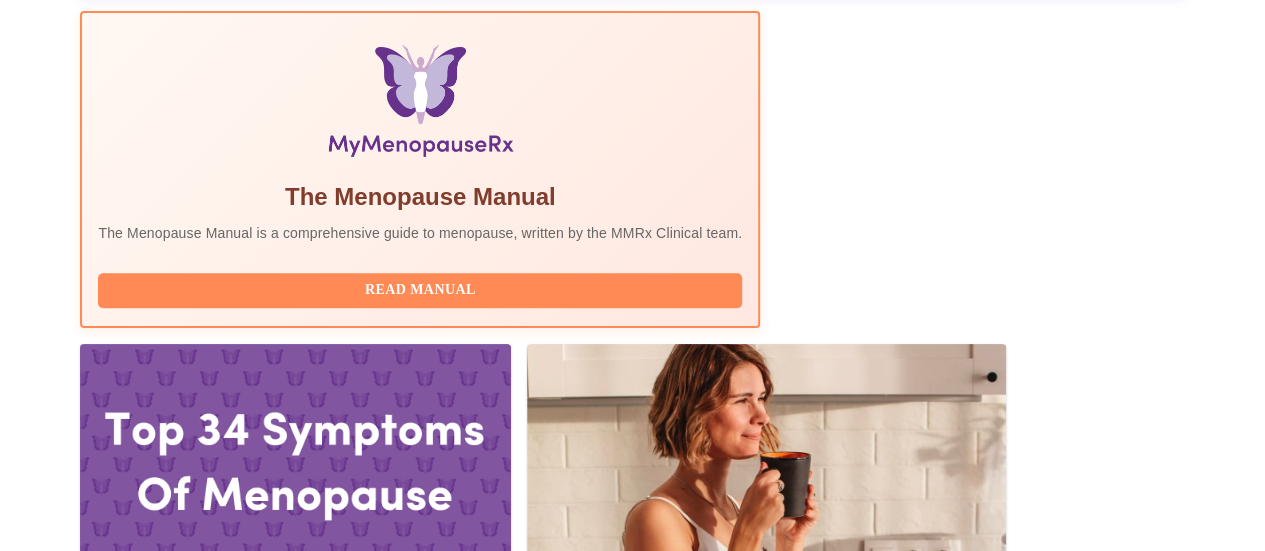 scroll, scrollTop: 666, scrollLeft: 0, axis: vertical 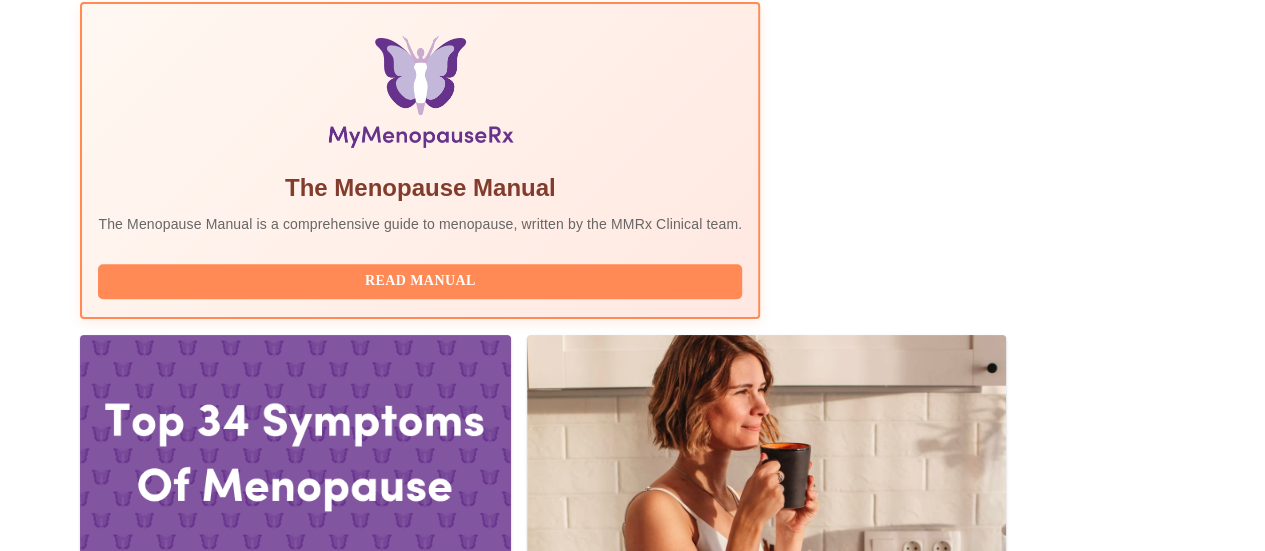 click on "View Appointment" at bounding box center [1080, 1914] 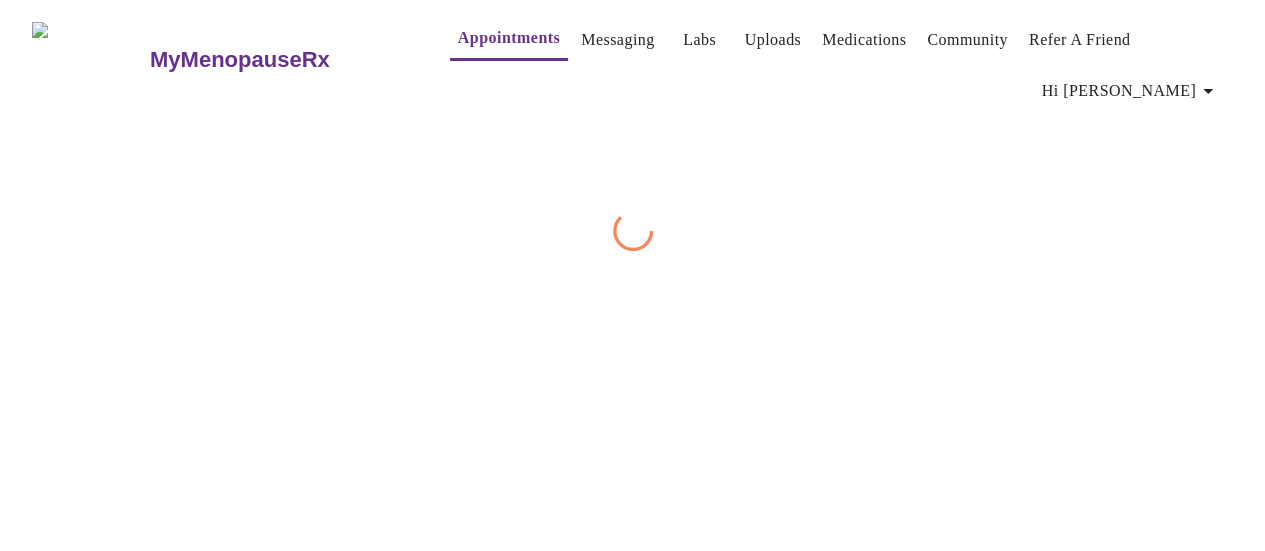 scroll, scrollTop: 0, scrollLeft: 0, axis: both 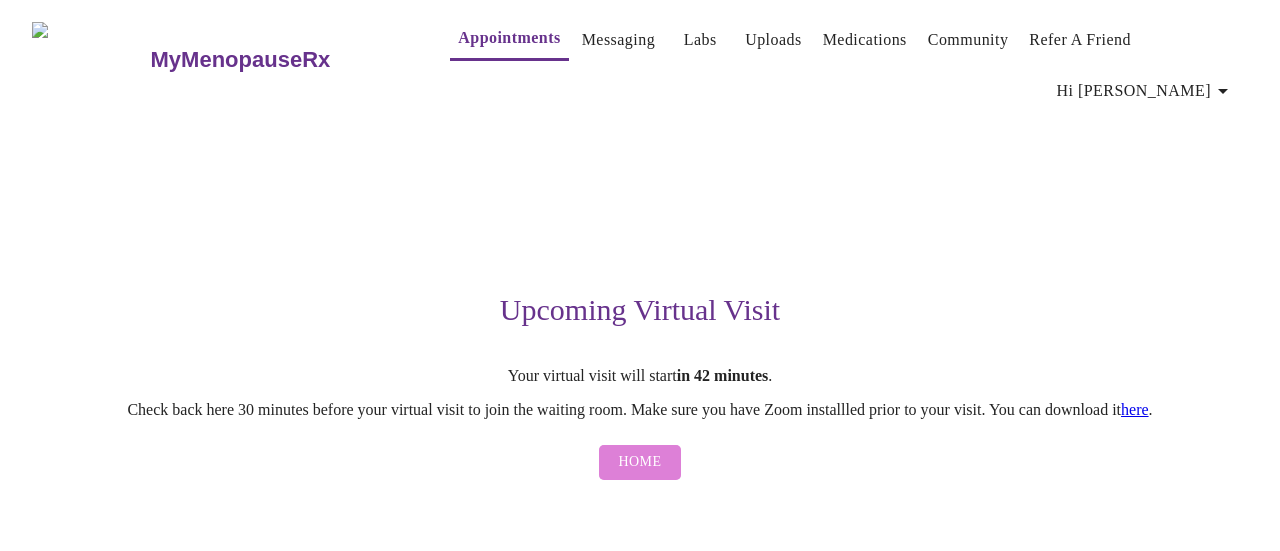 click on "Home" at bounding box center (640, 462) 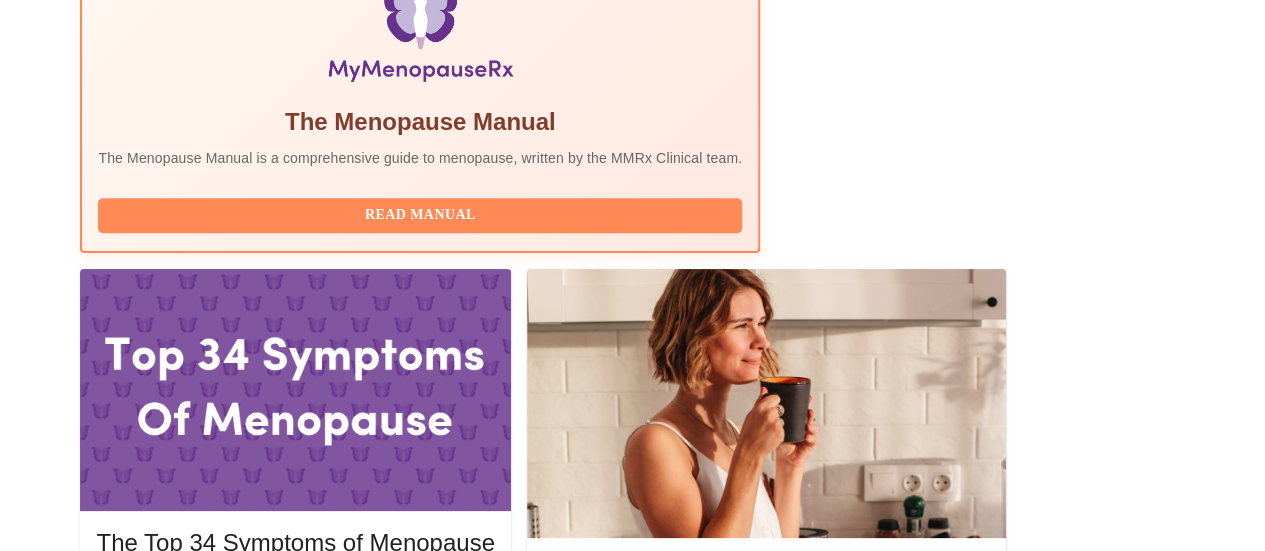 scroll, scrollTop: 733, scrollLeft: 0, axis: vertical 